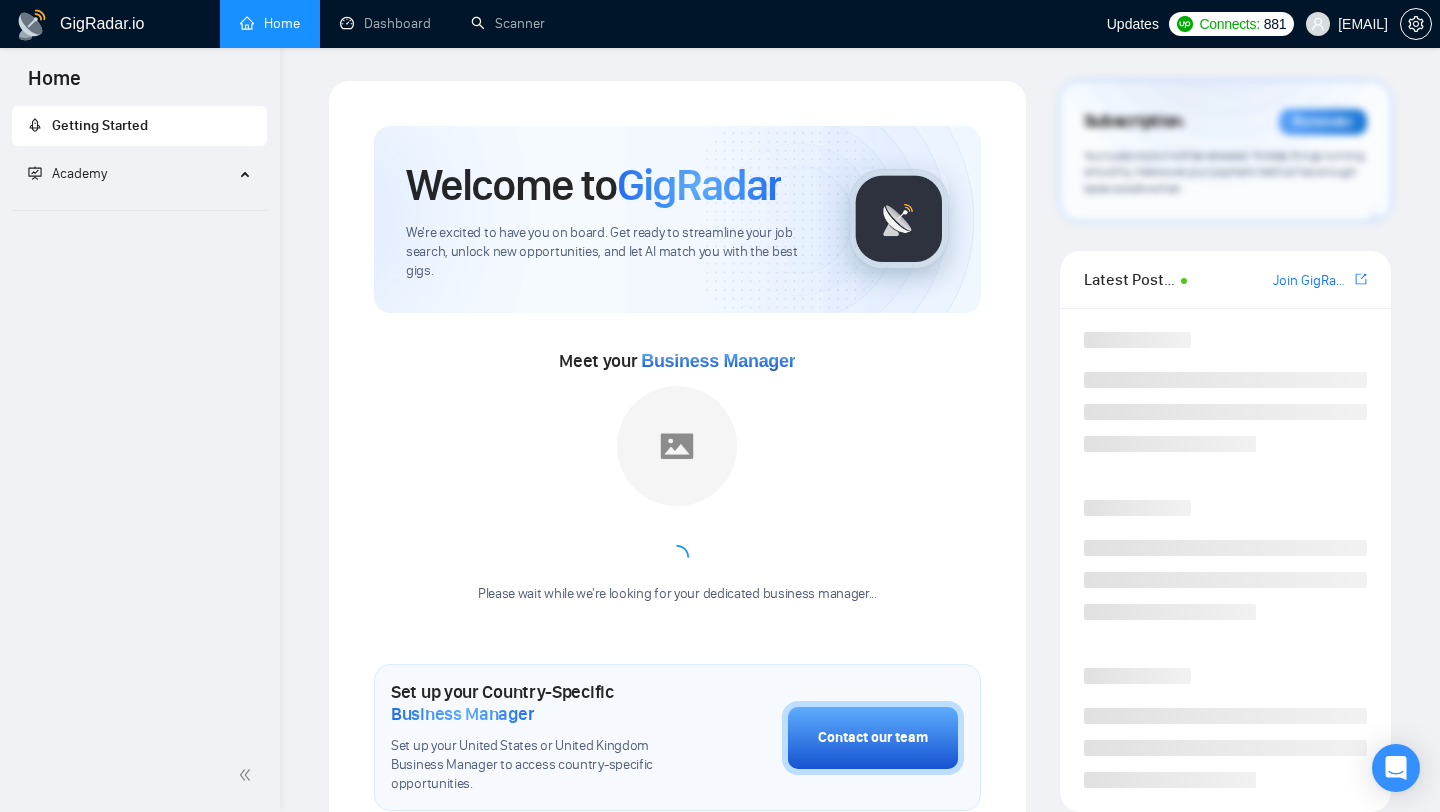 scroll, scrollTop: 0, scrollLeft: 0, axis: both 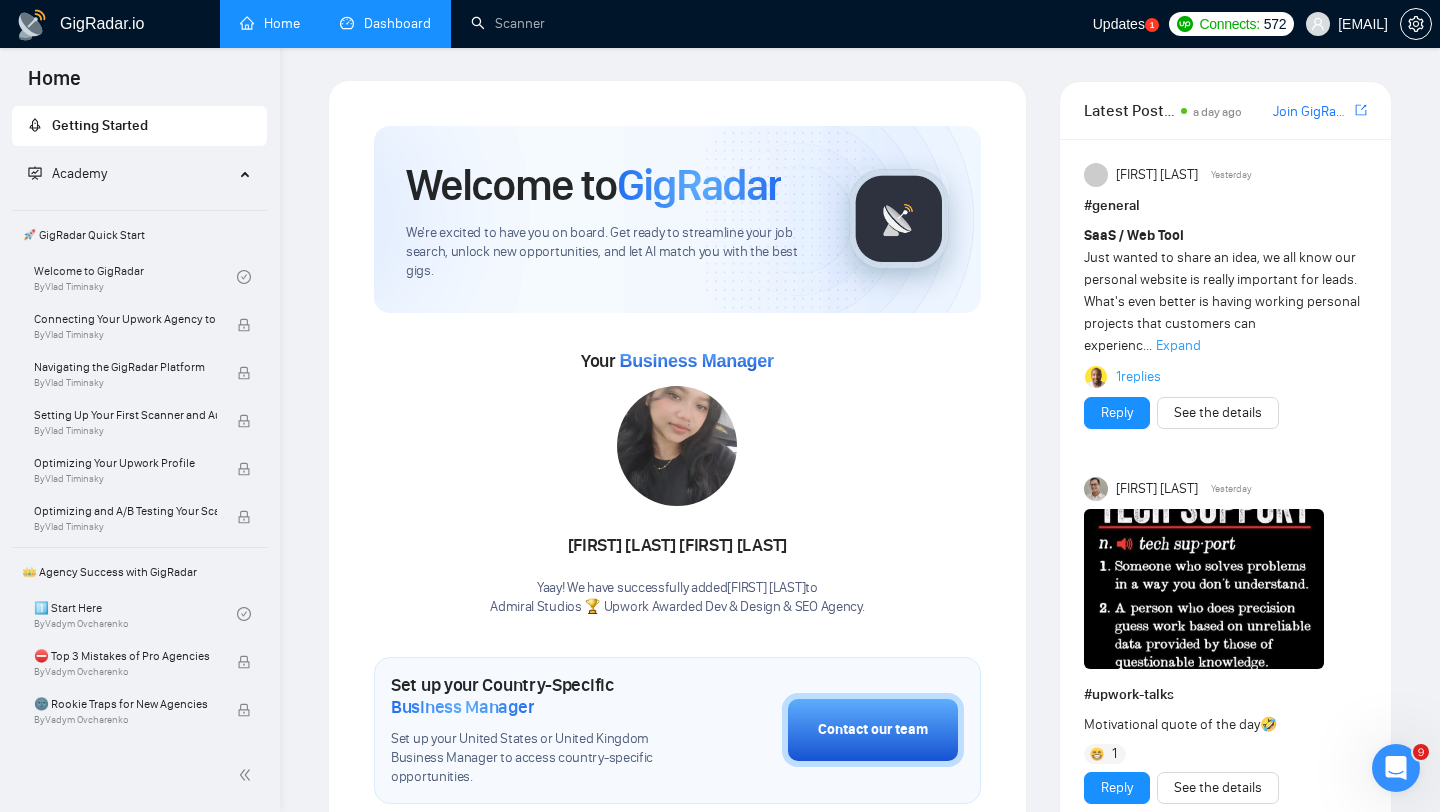 click on "Dashboard" at bounding box center (385, 23) 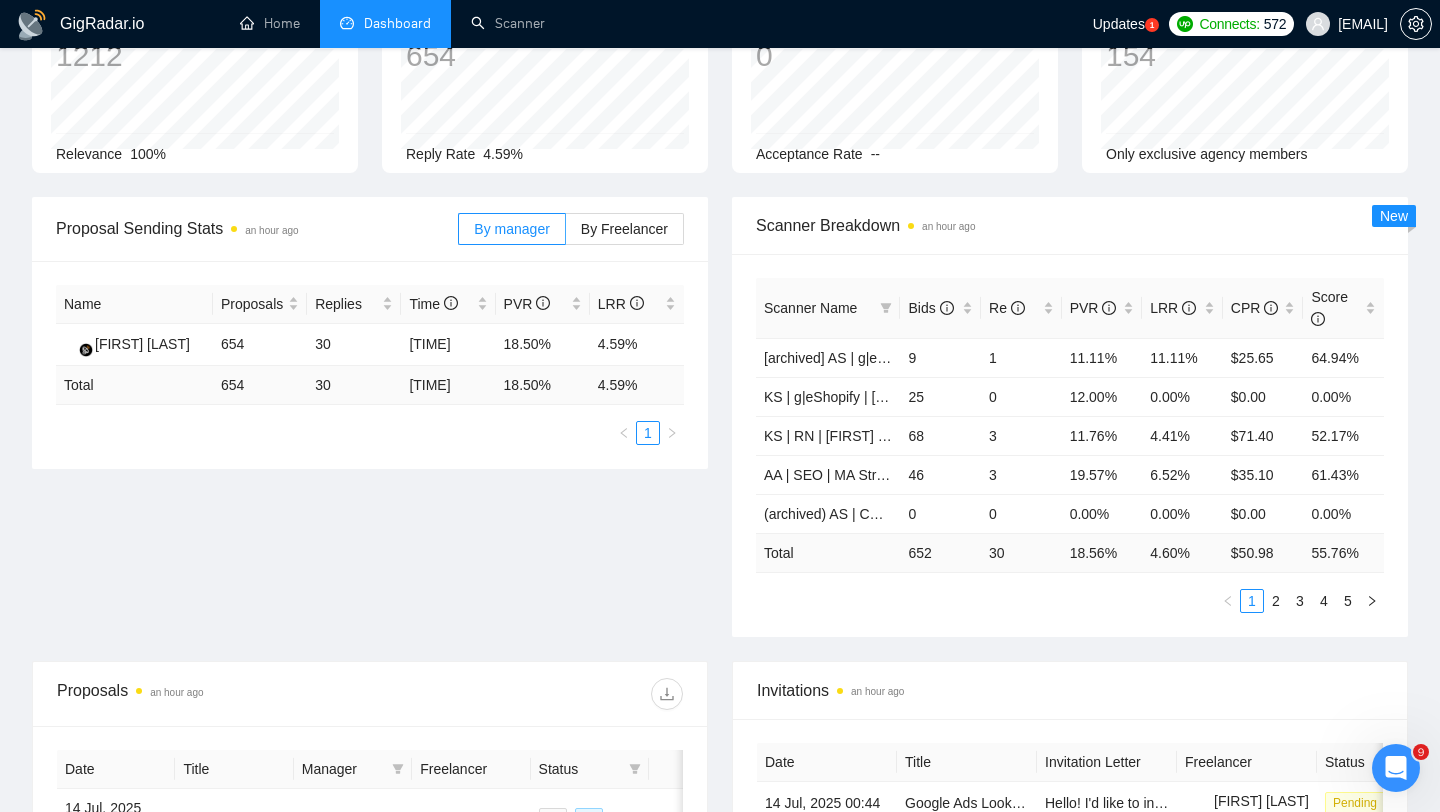 scroll, scrollTop: 0, scrollLeft: 0, axis: both 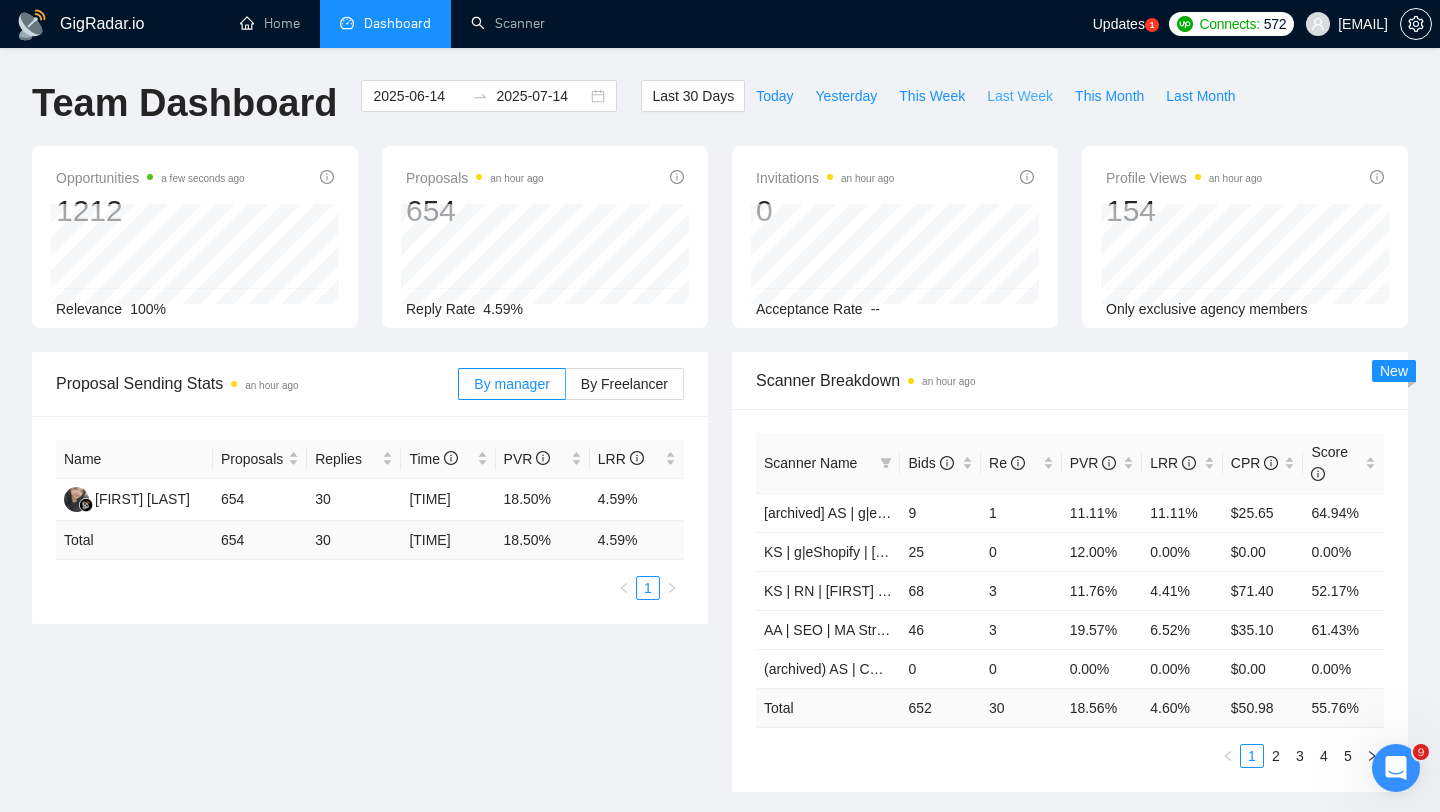 click on "Last Week" at bounding box center (1020, 96) 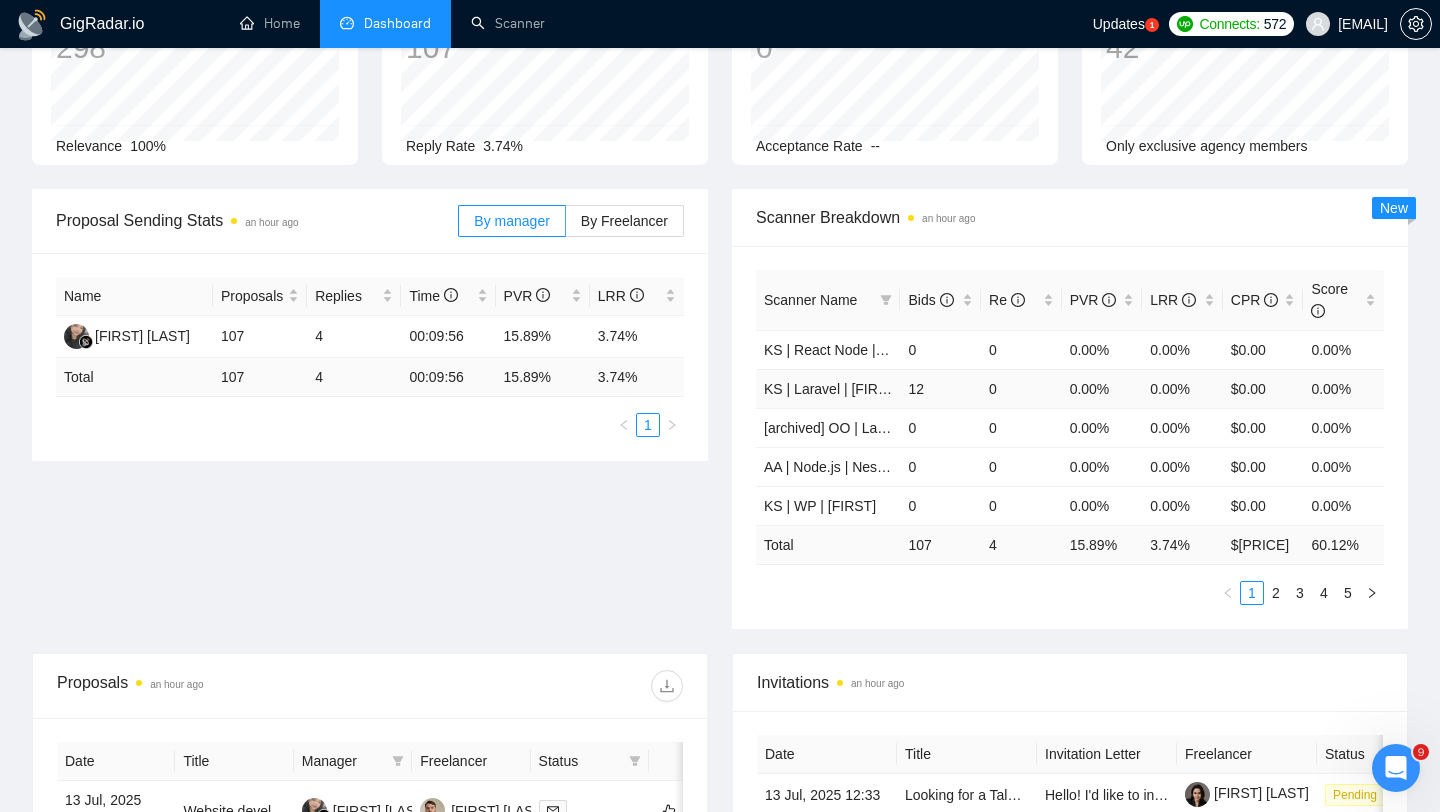 scroll, scrollTop: 146, scrollLeft: 0, axis: vertical 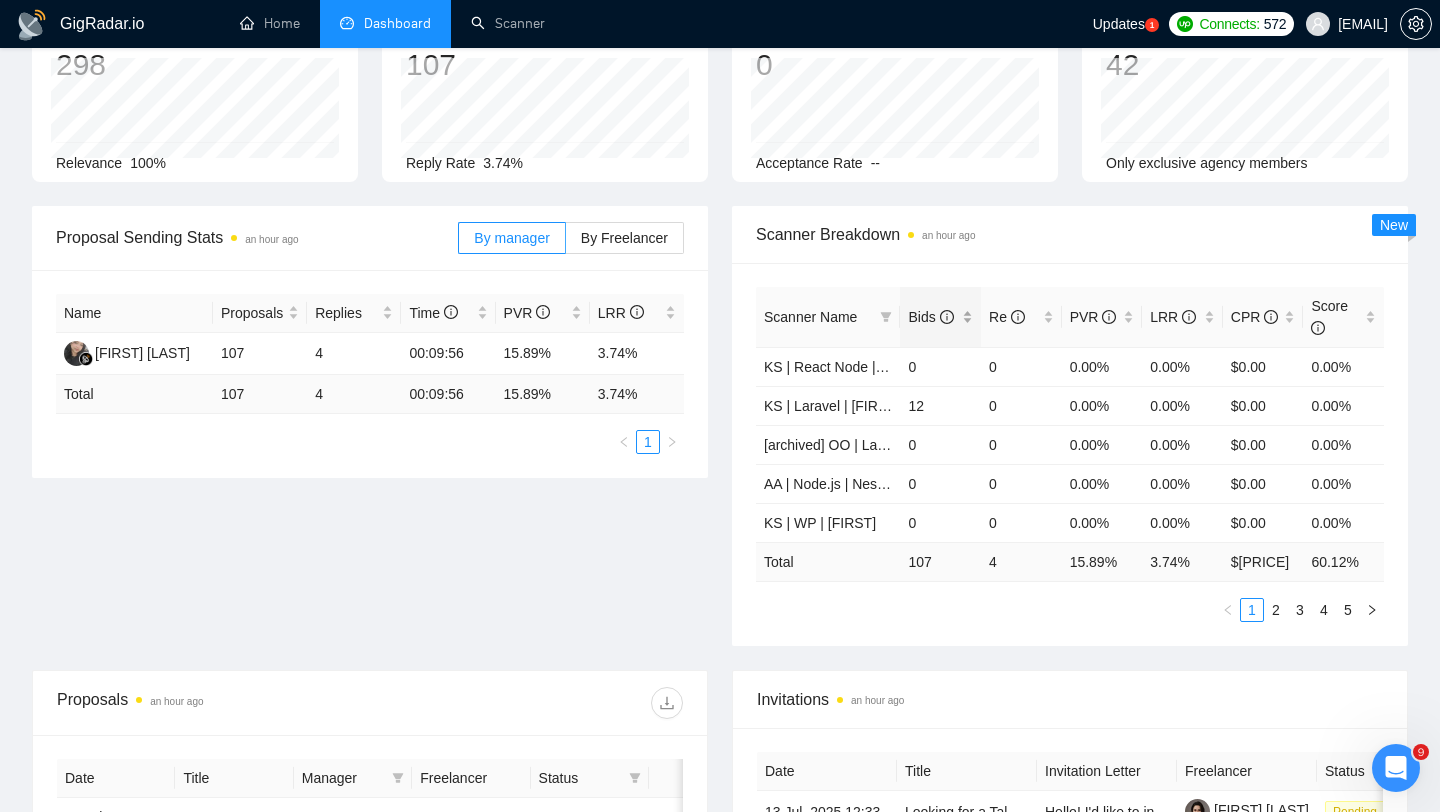 click on "Bids" at bounding box center [930, 317] 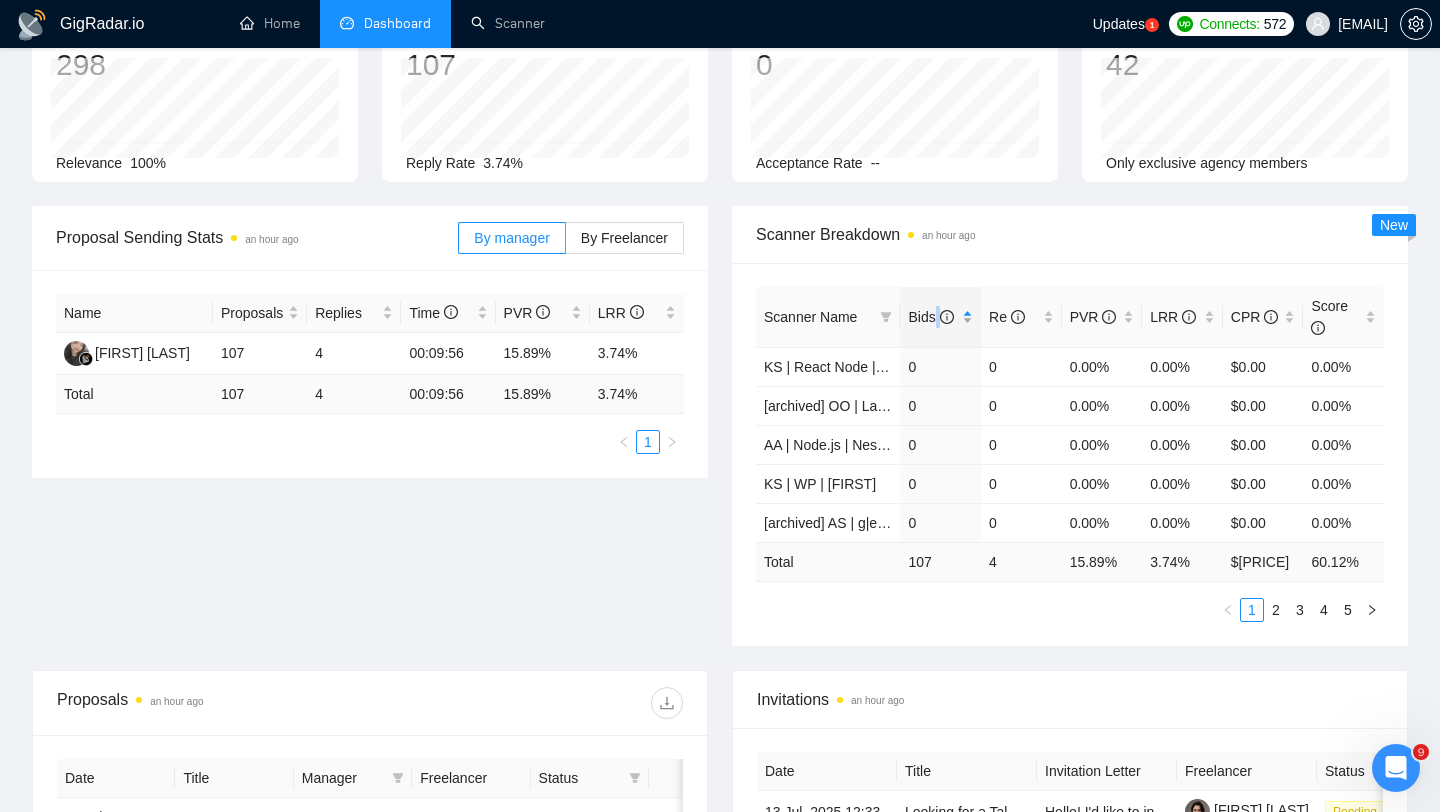 click on "Bids" at bounding box center [930, 317] 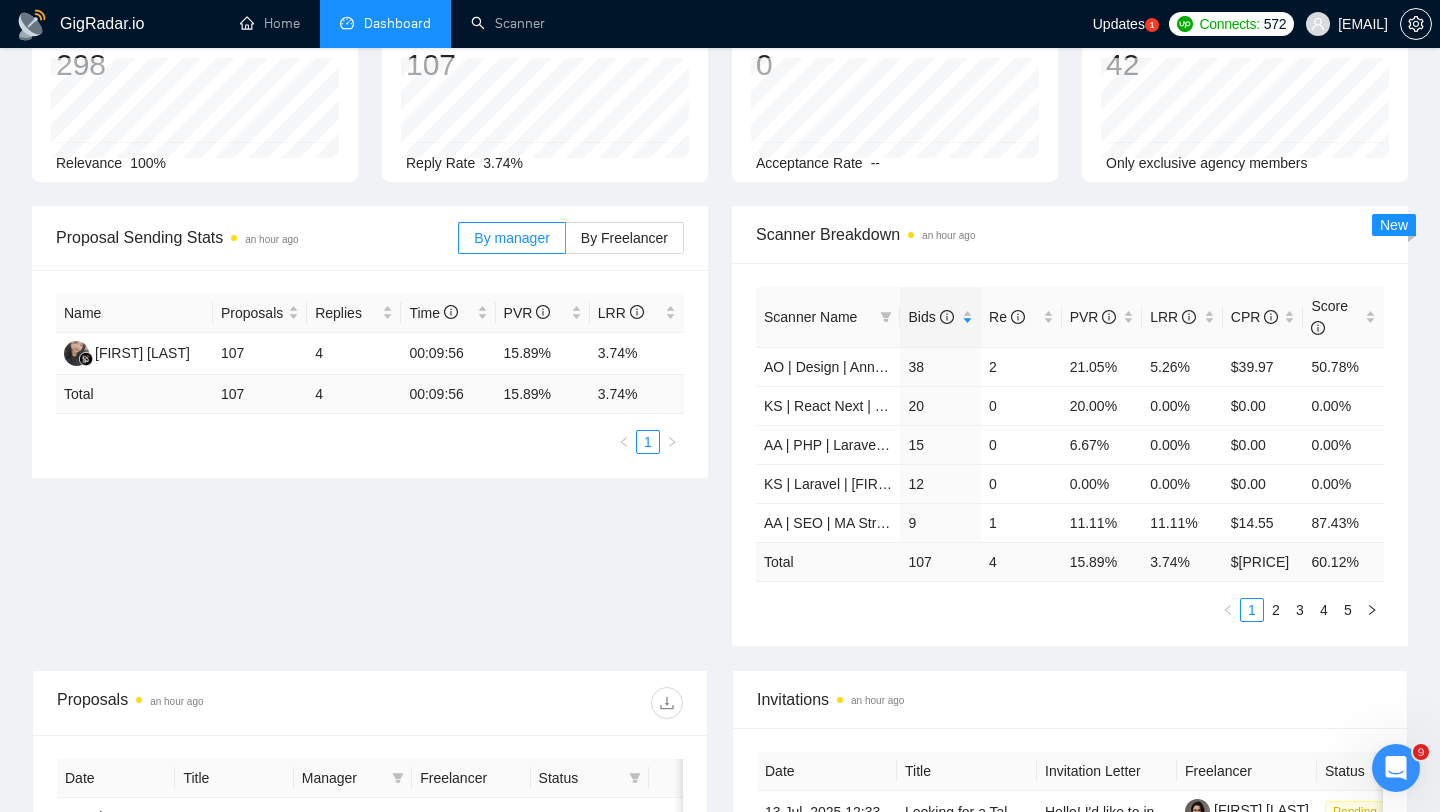 click on "Scanner Breakdown an hour ago" at bounding box center (1070, 234) 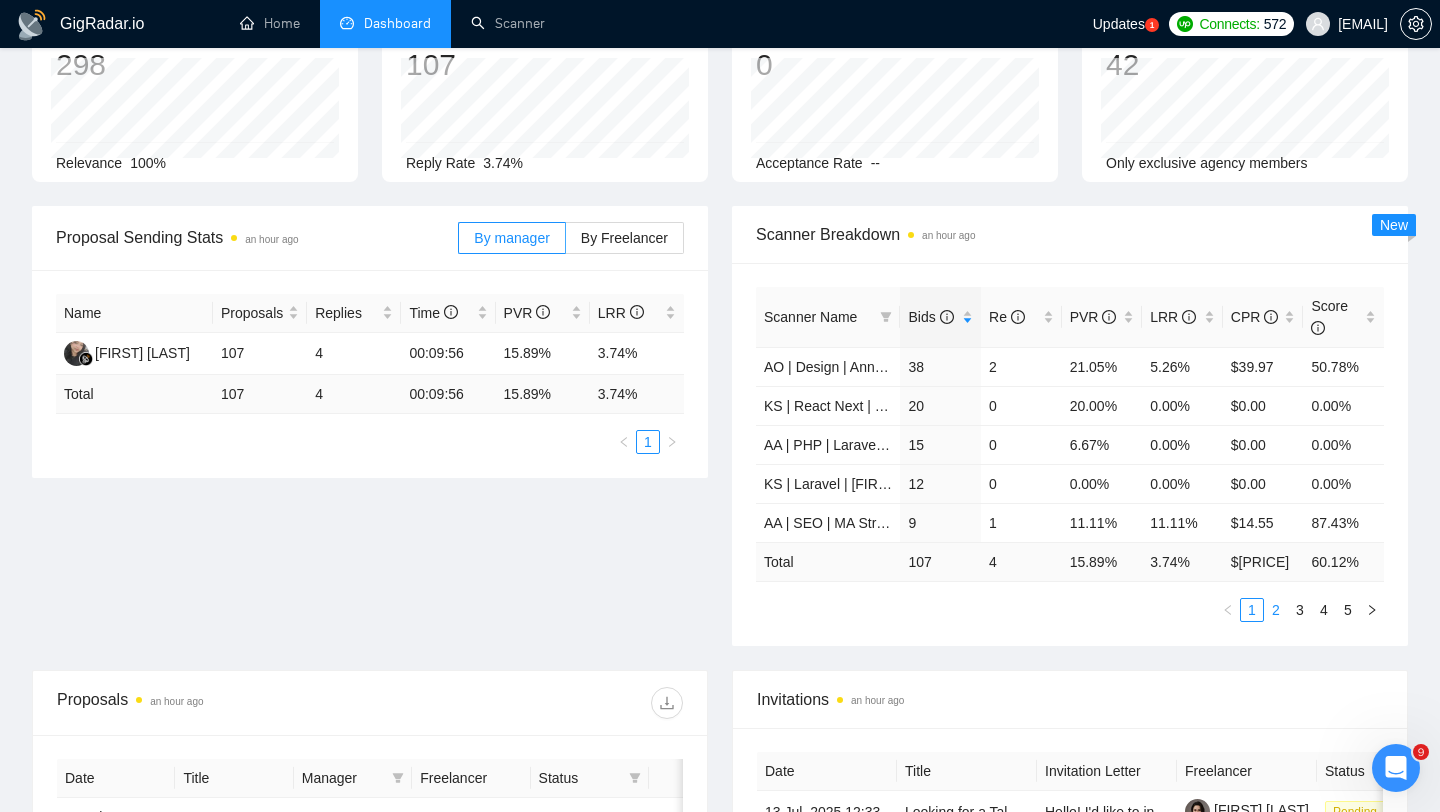 click on "2" at bounding box center (1276, 610) 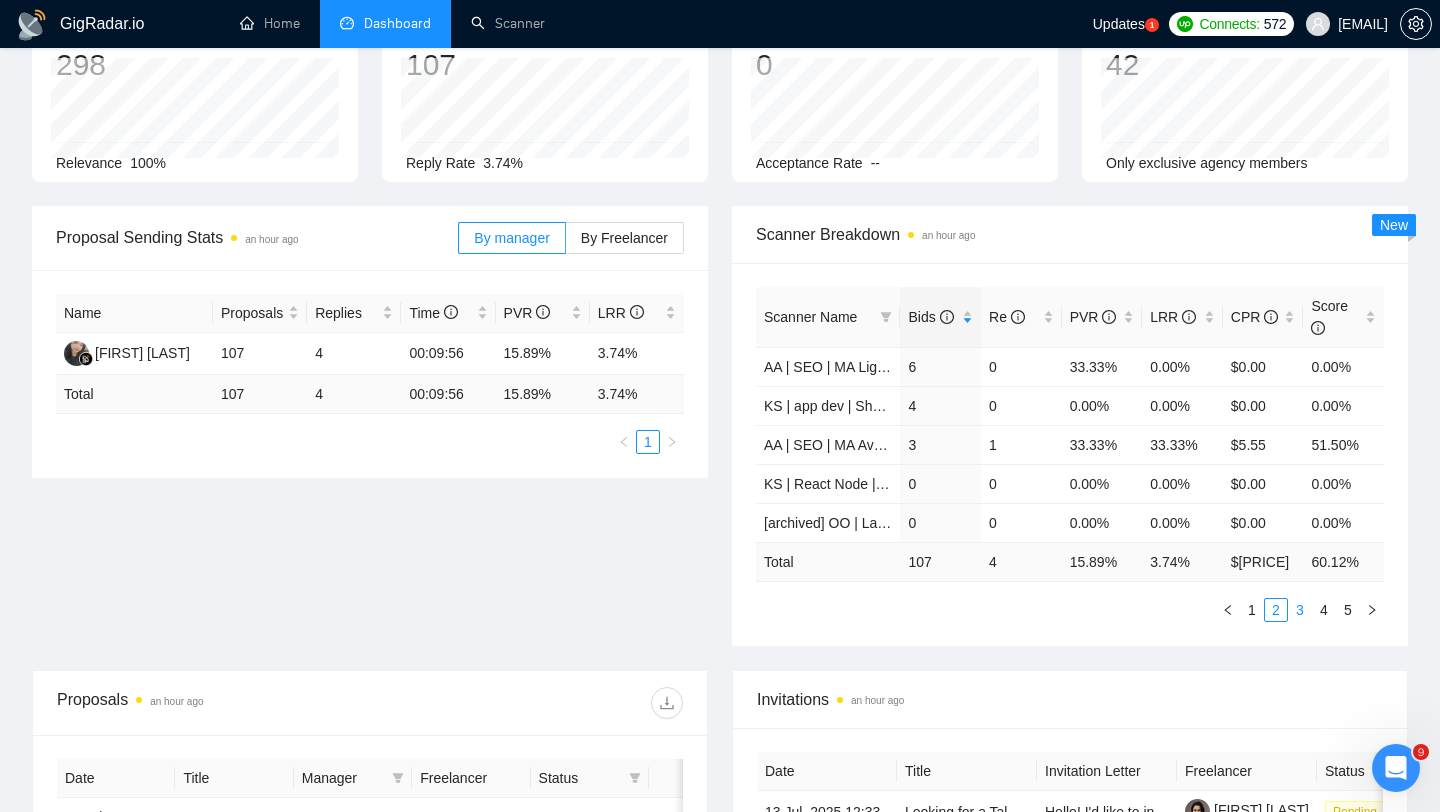 click on "3" at bounding box center (1300, 610) 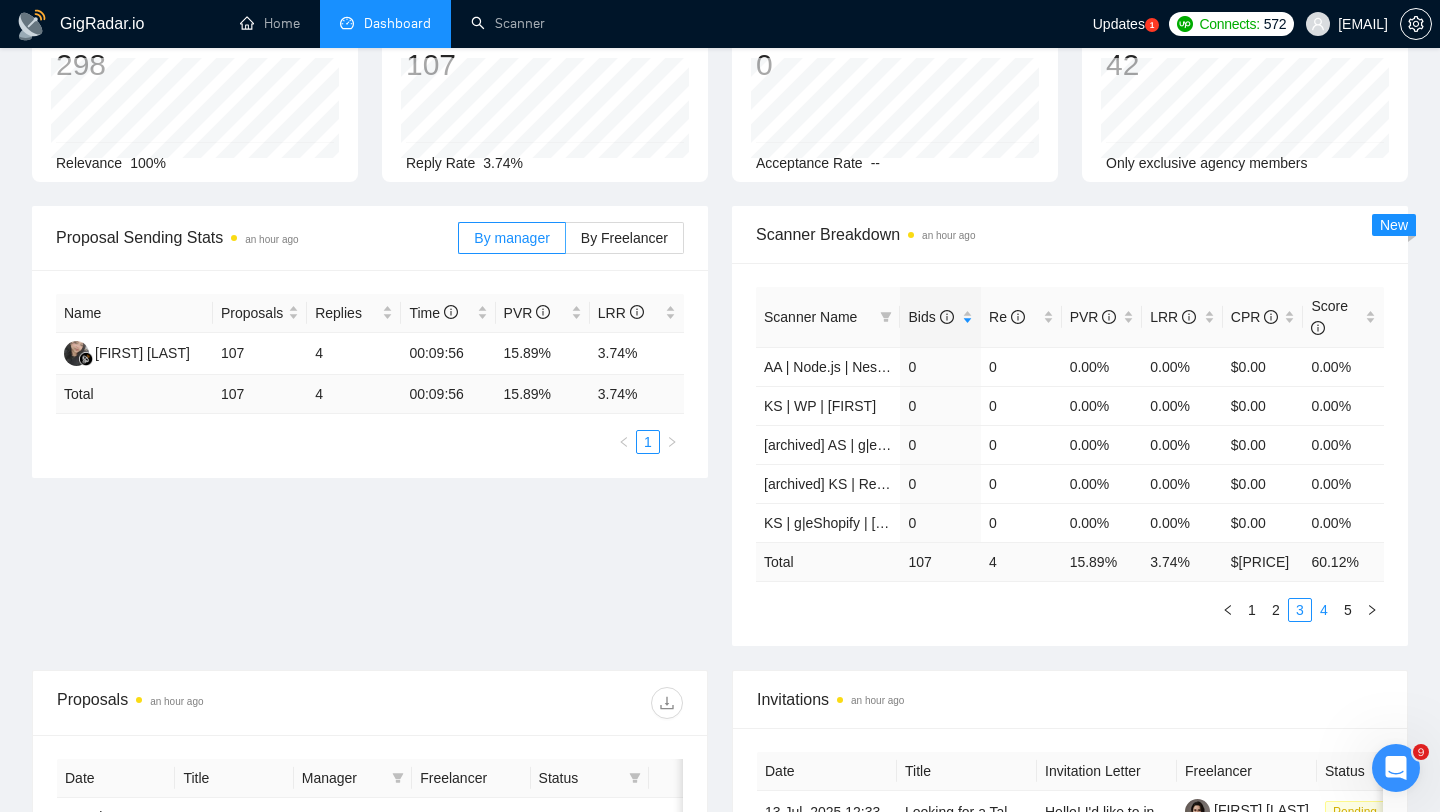 click on "4" at bounding box center (1324, 610) 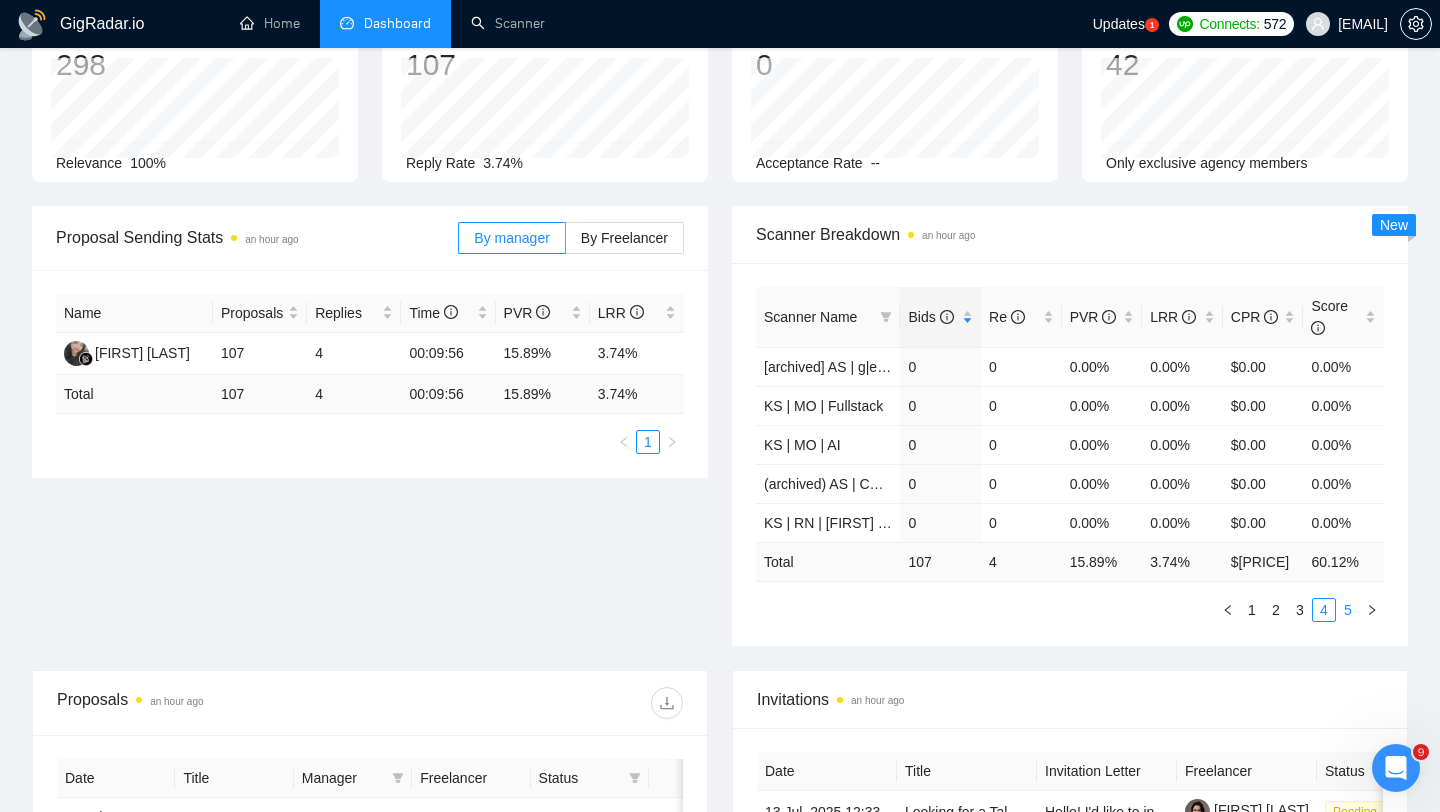click on "5" at bounding box center [1348, 610] 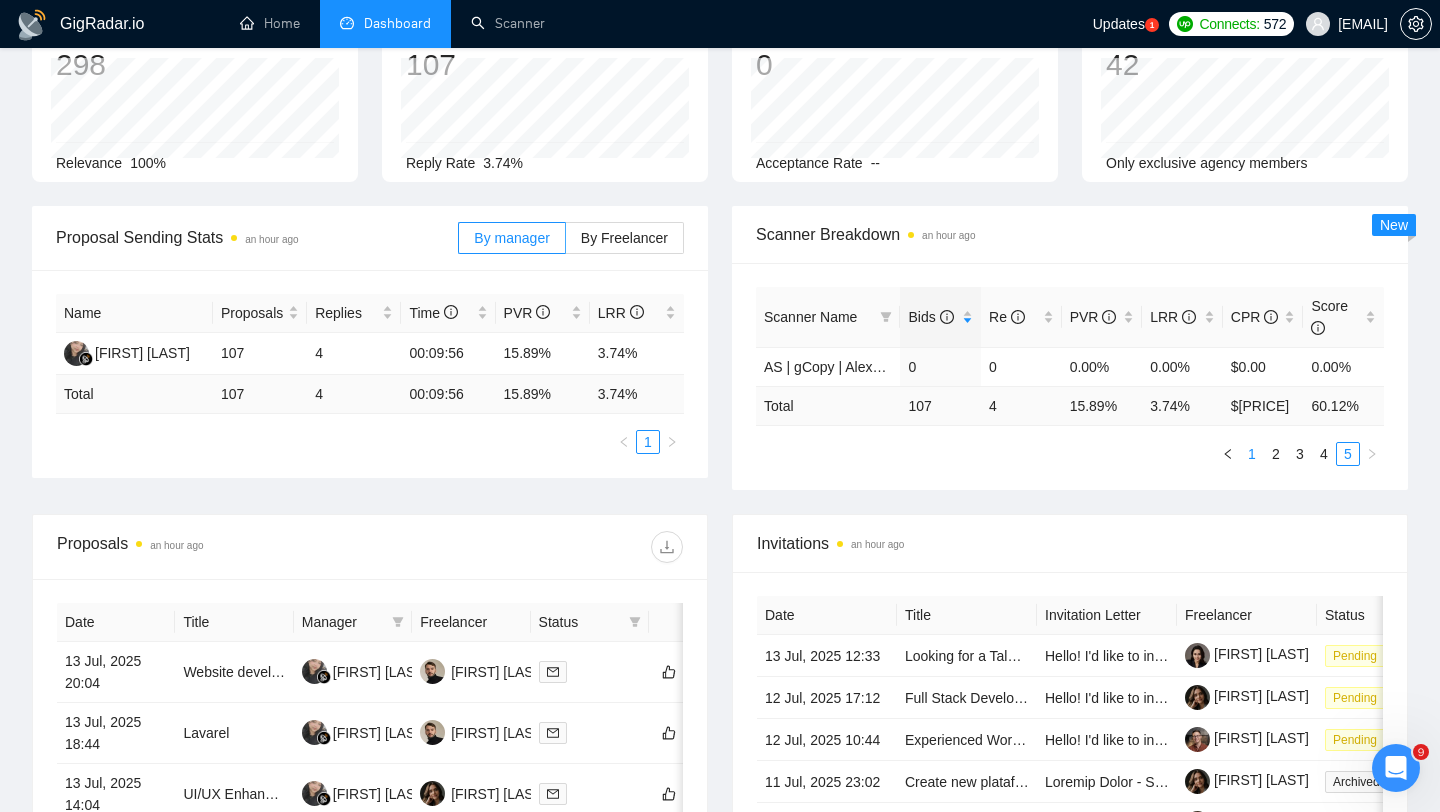 click on "1" at bounding box center [1252, 454] 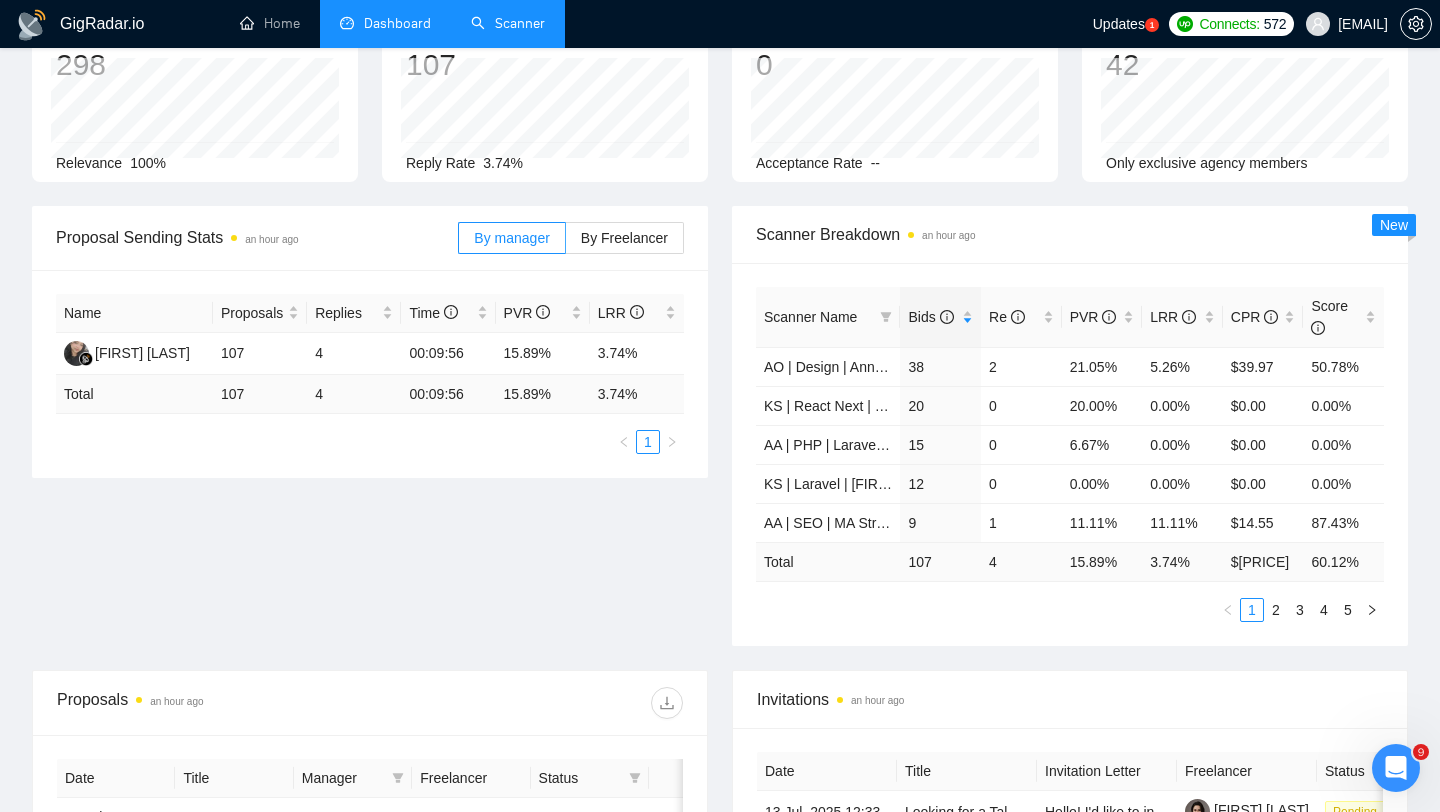 click on "Scanner" at bounding box center [508, 23] 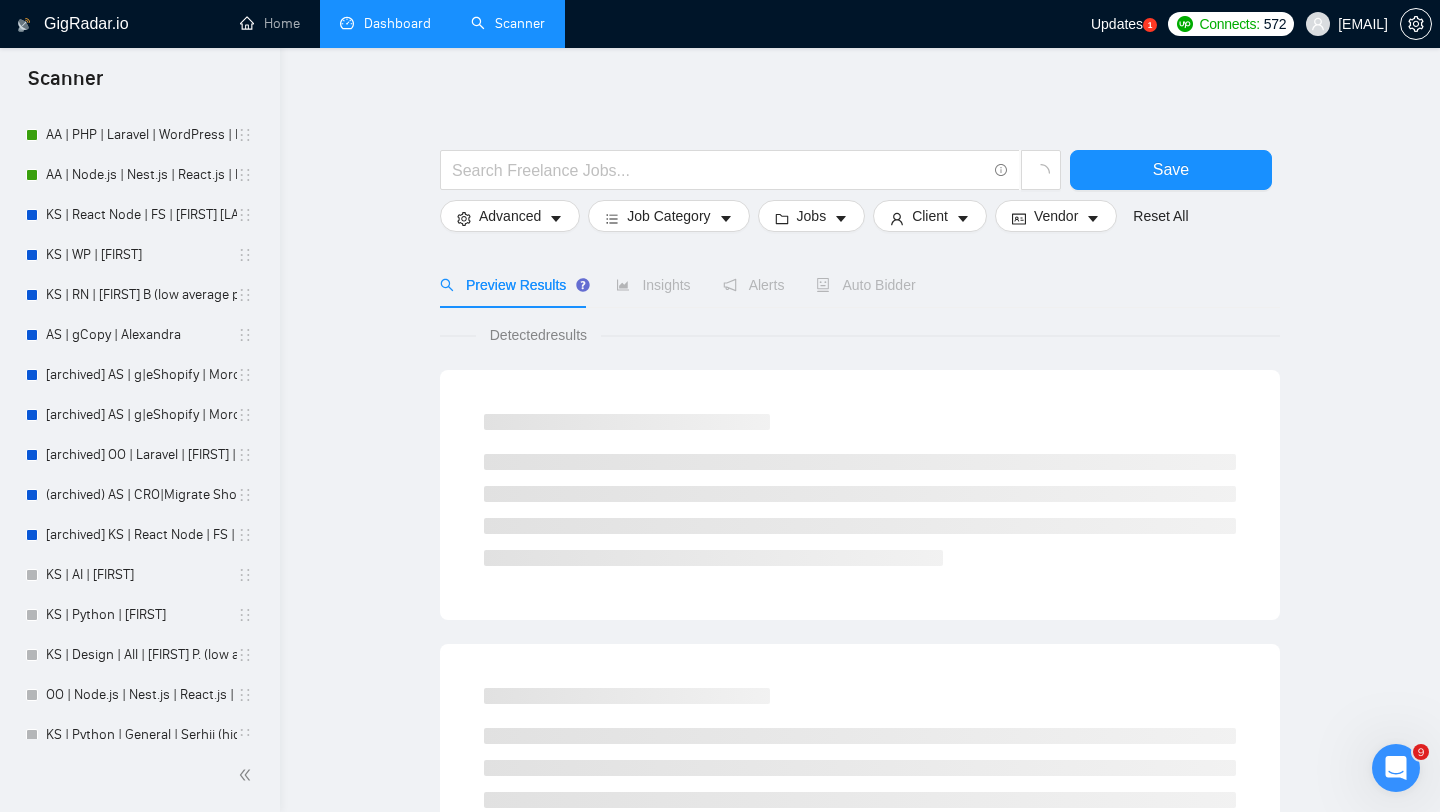 scroll, scrollTop: 495, scrollLeft: 0, axis: vertical 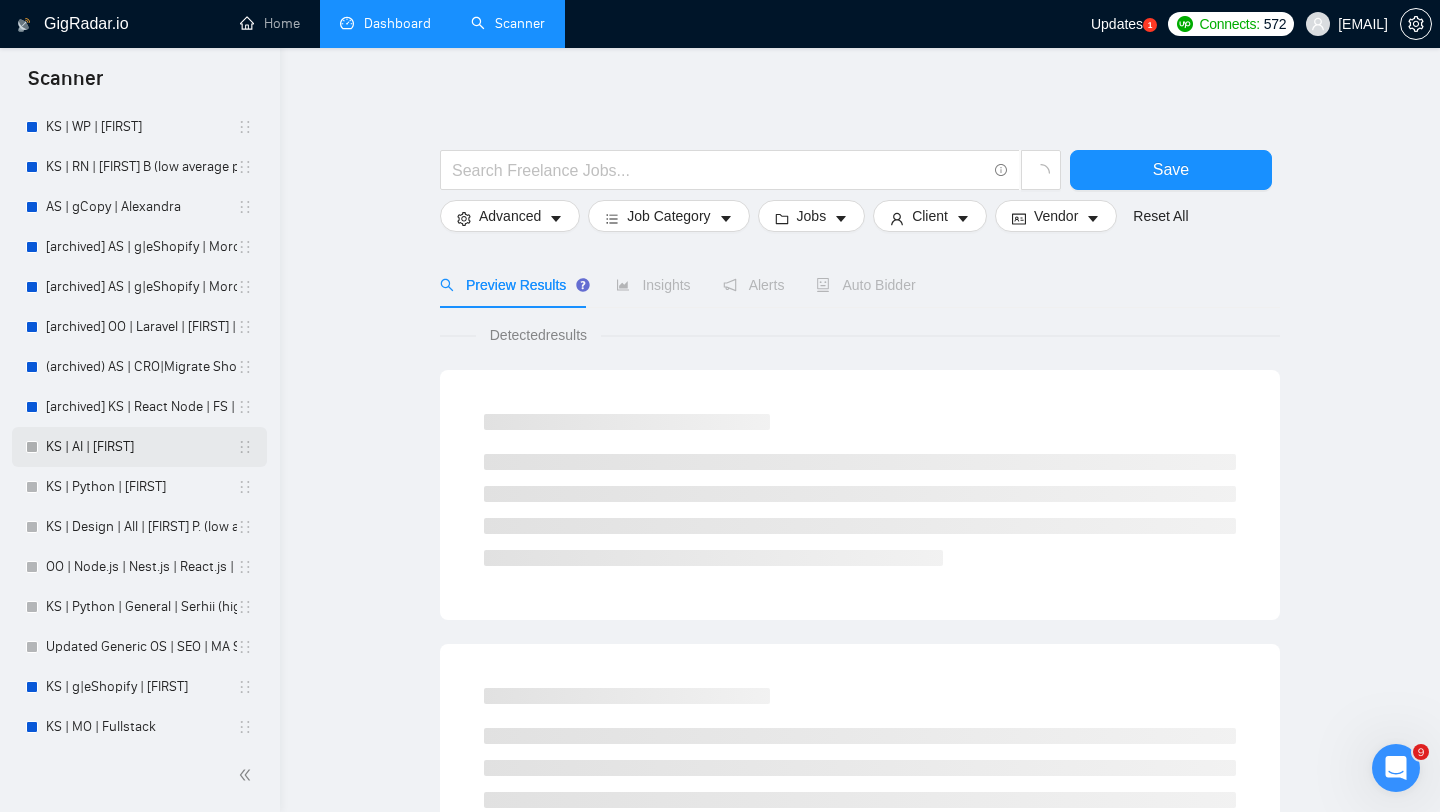 click on "KS | AI | [FIRST]" at bounding box center [141, 447] 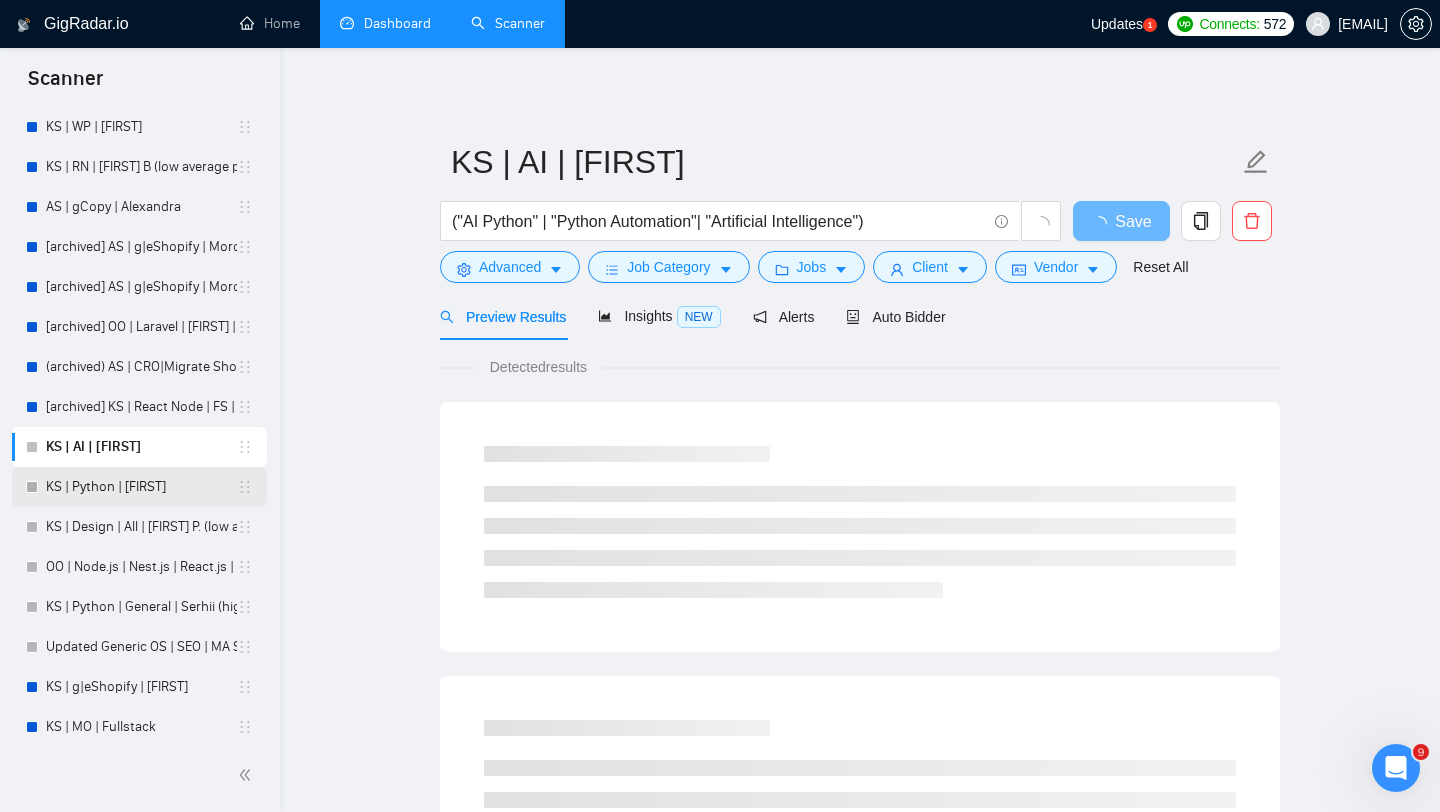 click on "KS | Python | [FIRST]" at bounding box center (141, 487) 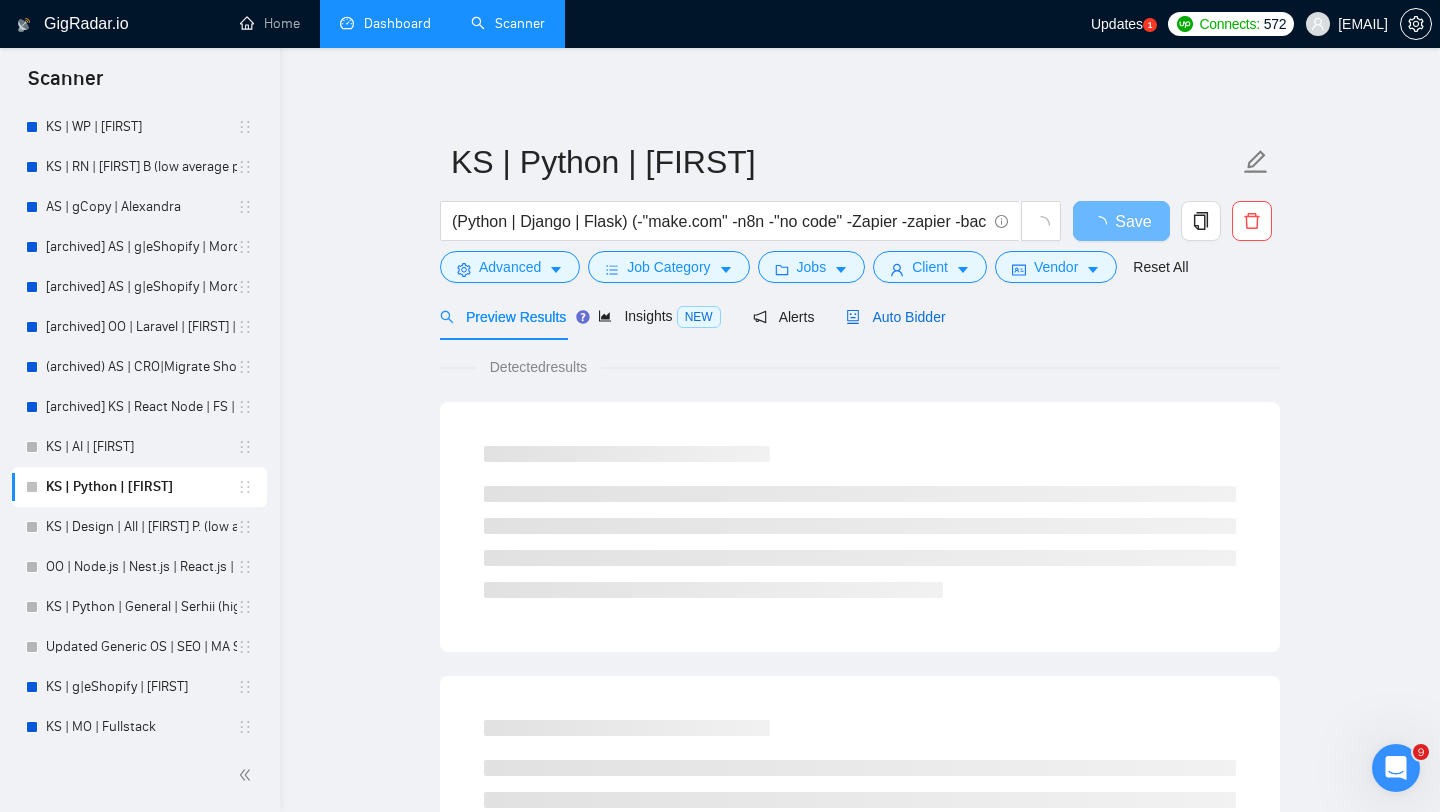 click on "Auto Bidder" at bounding box center [895, 317] 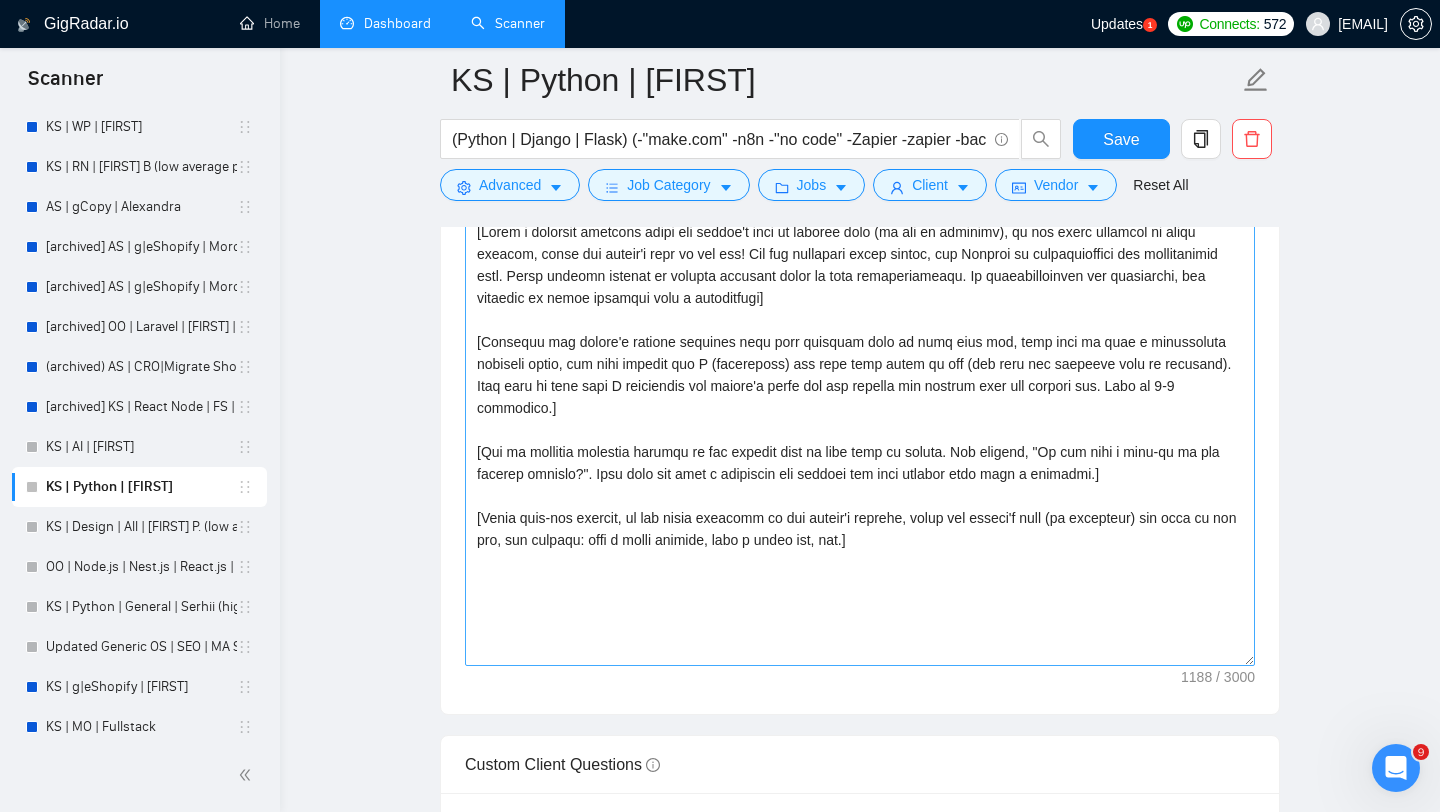 scroll, scrollTop: 1380, scrollLeft: 0, axis: vertical 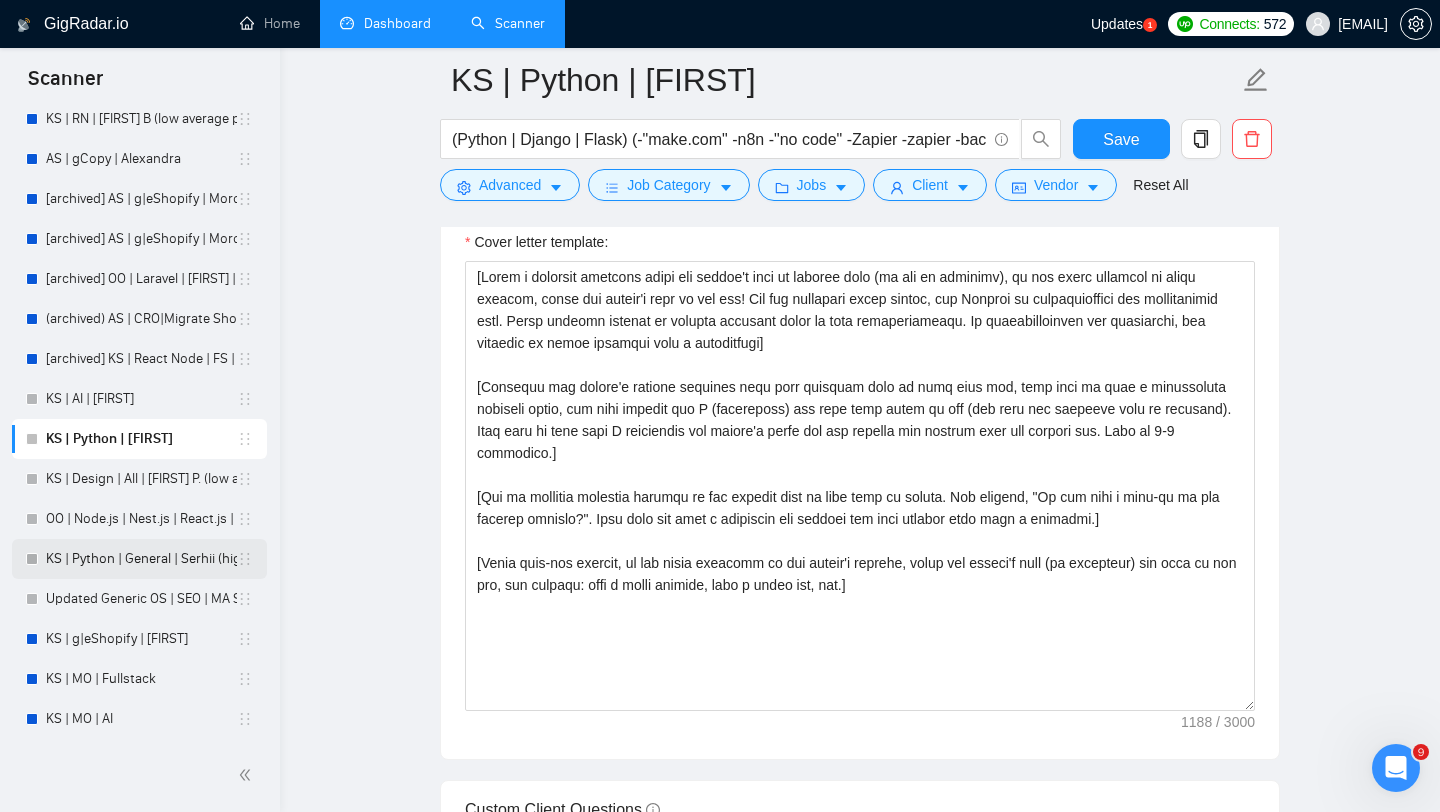 click on "KS | Python | General | Serhii (high average paid)" at bounding box center (141, 559) 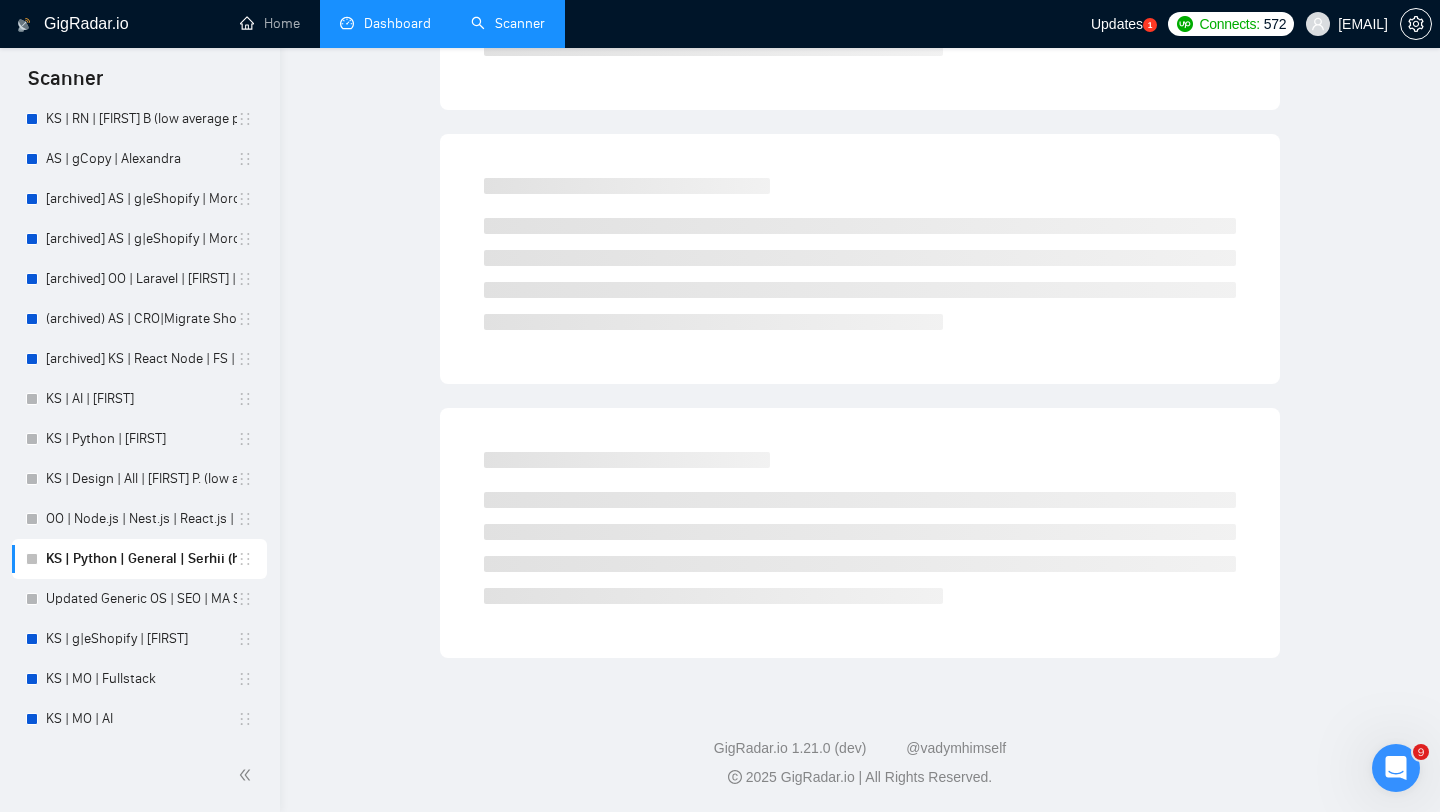 scroll, scrollTop: 0, scrollLeft: 0, axis: both 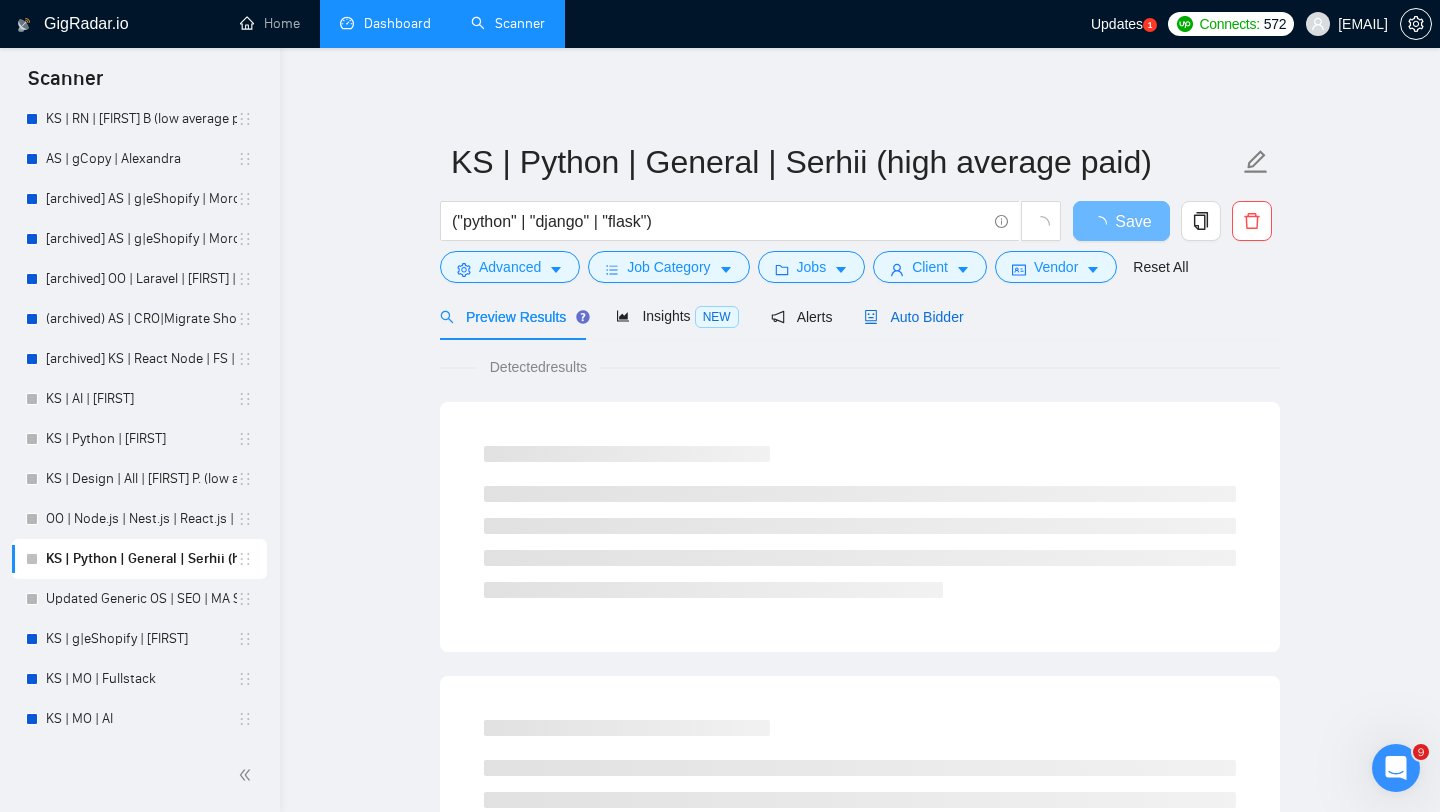 click on "Auto Bidder" at bounding box center [913, 317] 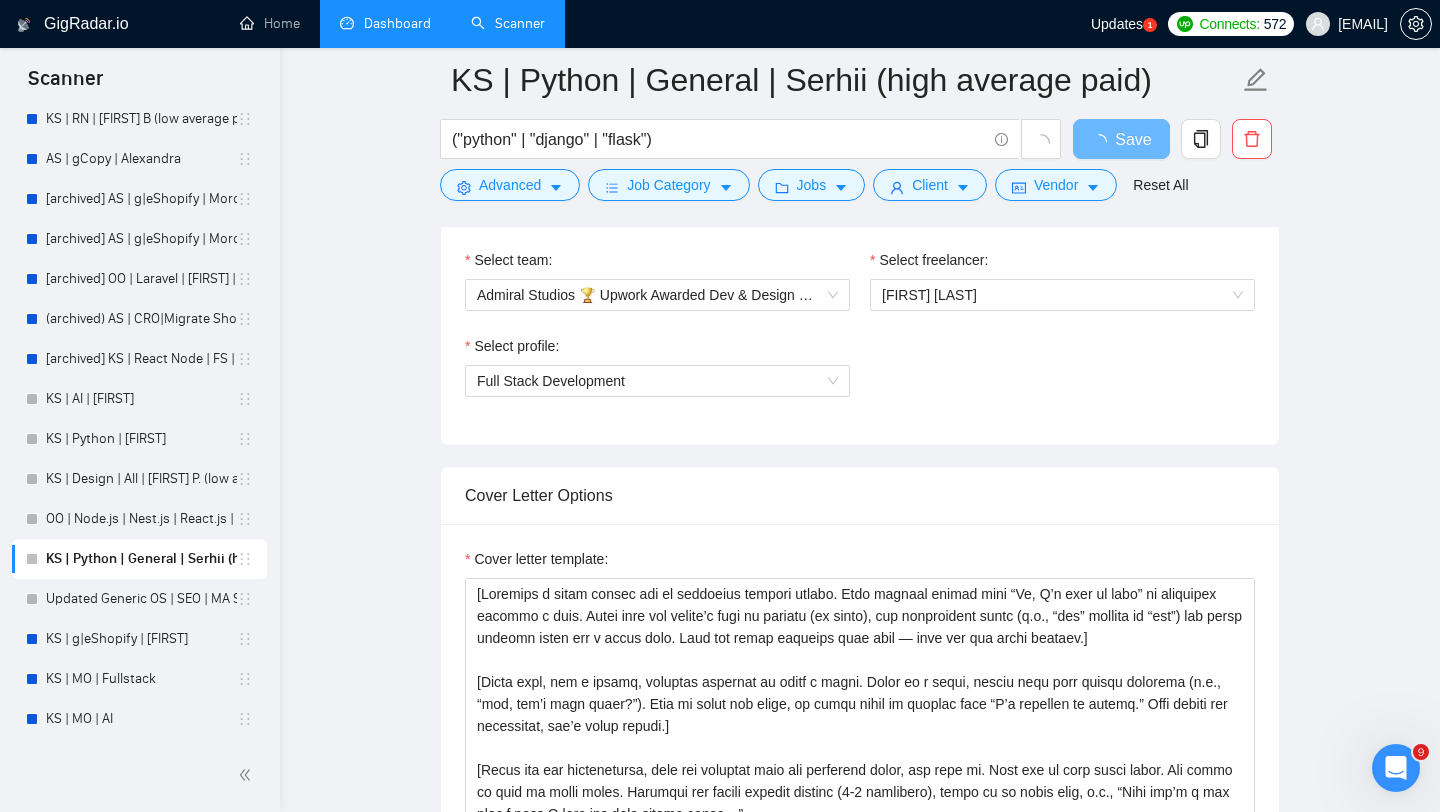scroll, scrollTop: 1406, scrollLeft: 0, axis: vertical 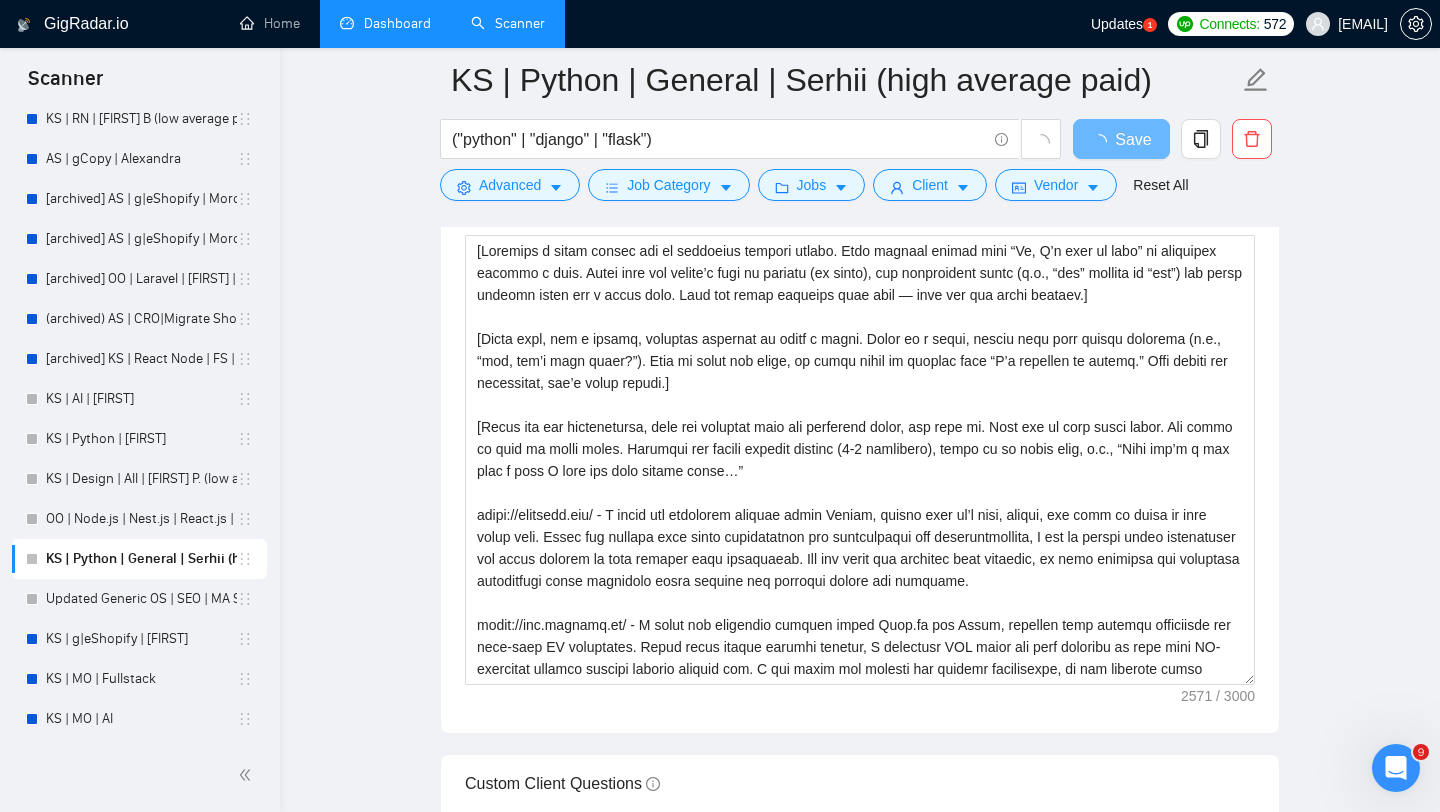 type 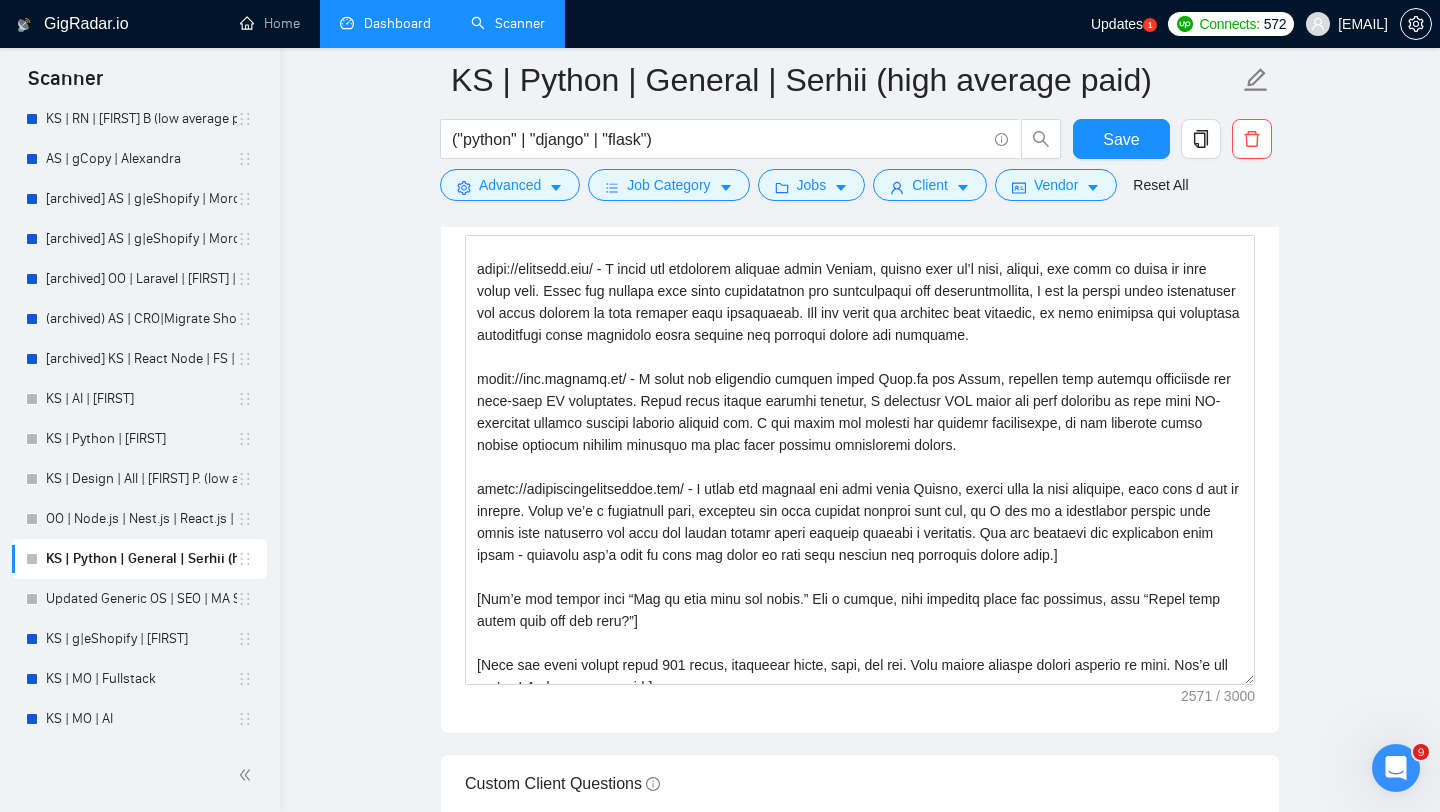 scroll, scrollTop: 308, scrollLeft: 0, axis: vertical 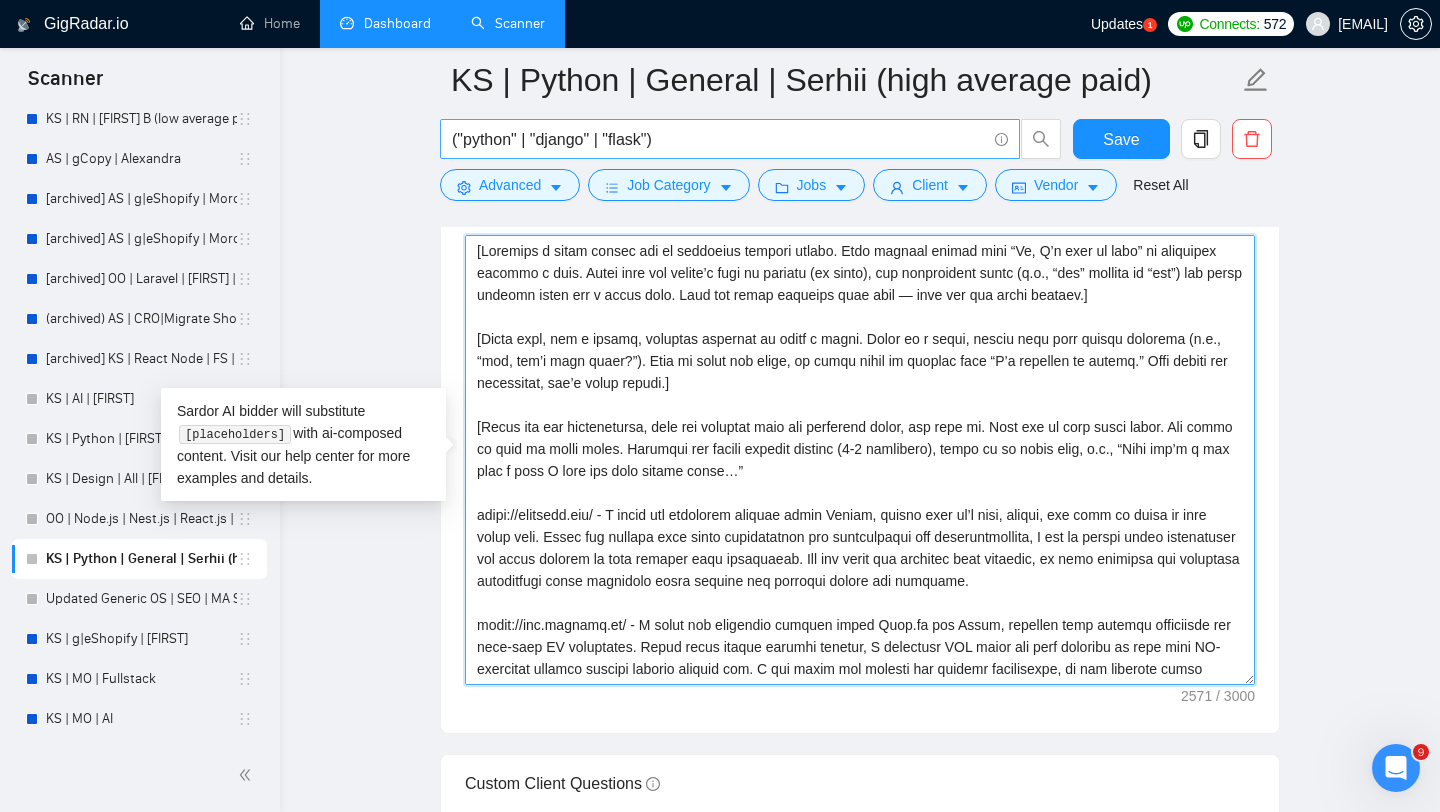 drag, startPoint x: 736, startPoint y: 628, endPoint x: 760, endPoint y: 154, distance: 474.6072 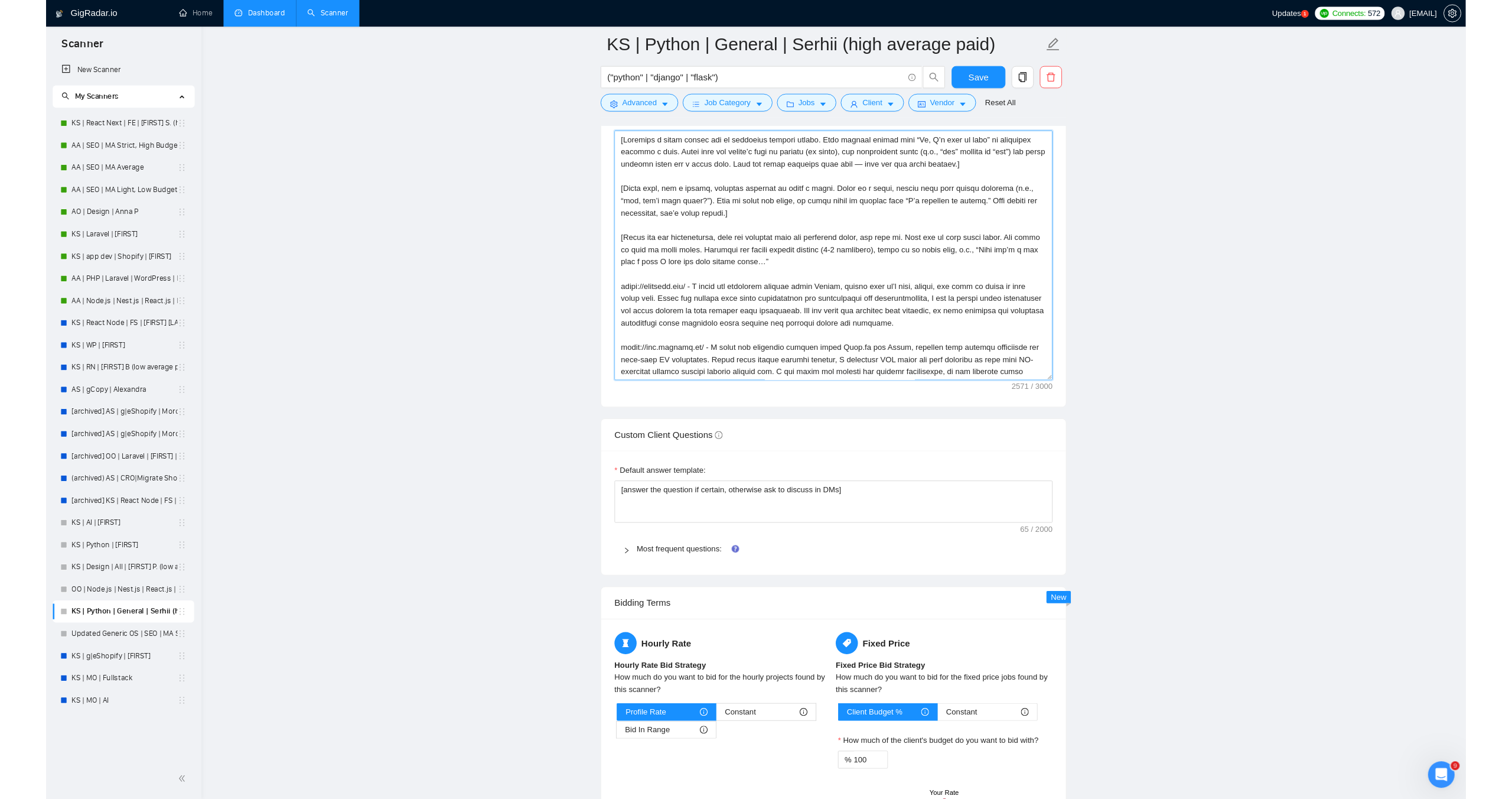 scroll, scrollTop: 0, scrollLeft: 0, axis: both 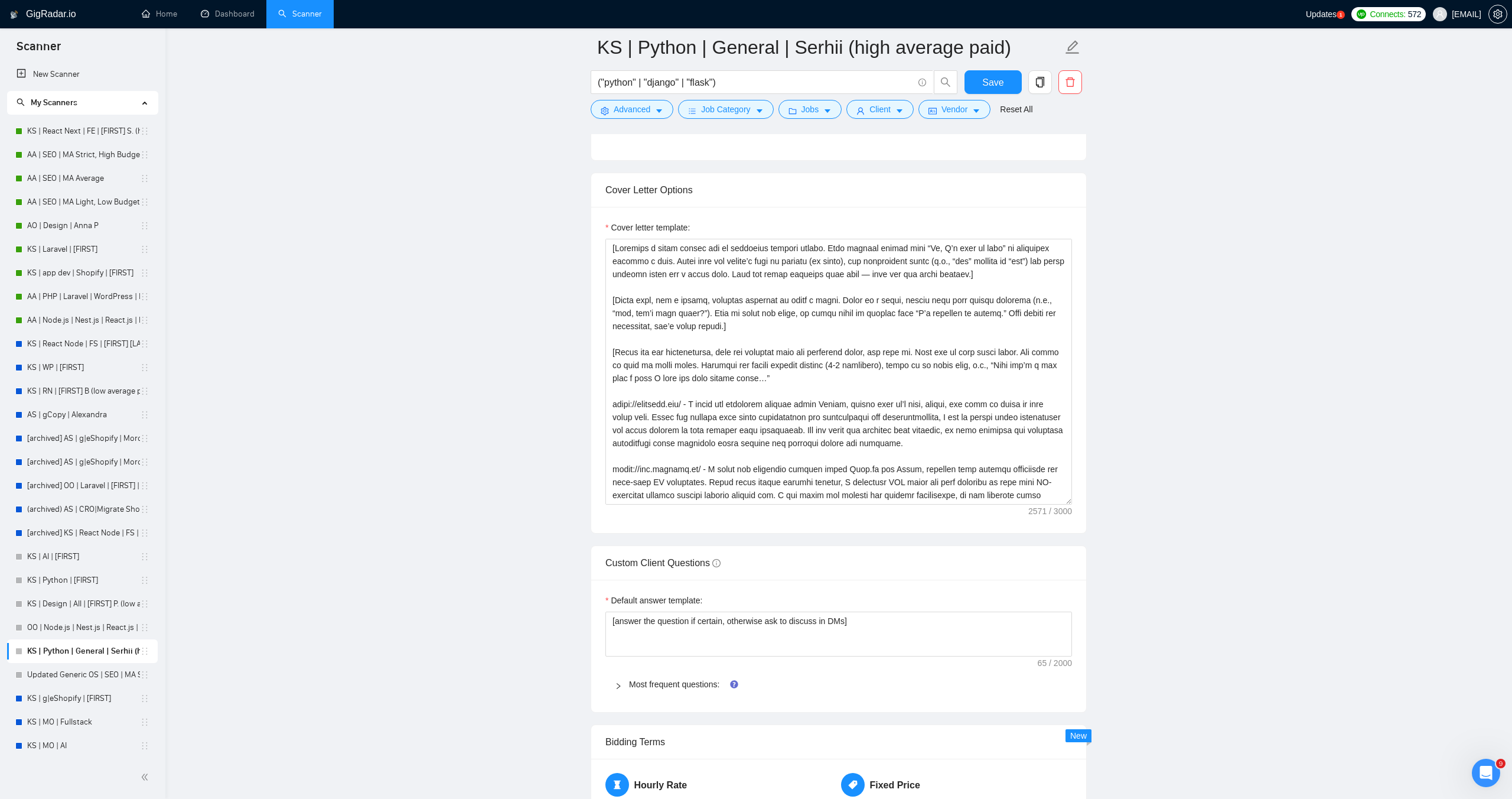 click on "KS | Python | General | [FIRST] [LAST] (high average paid) ("python" | "django" | "flask") Save Advanced   Job Category   Jobs   Client   Vendor   Reset All Preview Results Insights NEW Alerts Auto Bidder Auto Bidding Enabled Auto Bidding Enabled: OFF Auto Bidder Schedule Auto Bidding Type: Automated (recommended) Semi-automated Auto Bidding Schedule: 24/7 Custom Custom Auto Bidder Schedule Repeat every week on Monday Tuesday Wednesday Thursday Friday Saturday Sunday Active Hours ( Europe/Kiev ): From: To: ( 24  hours) Europe/Kiev Auto Bidding Type Select your bidding algorithm: Choose the algorithm for you bidding. The price per proposal does not include your connects expenditure. Template Bidder Works great for narrow segments and short cover letters that don't change. 0.50  credits / proposal Sardor AI 🤖 Personalise your cover letter with ai [placeholders] 0.60  credits / proposal Experimental Laziza AI  👑   NEW   Learn more 2.00  credits / proposal 48.28 credits savings Team & Freelancer Select team:     50" at bounding box center (839, 651) 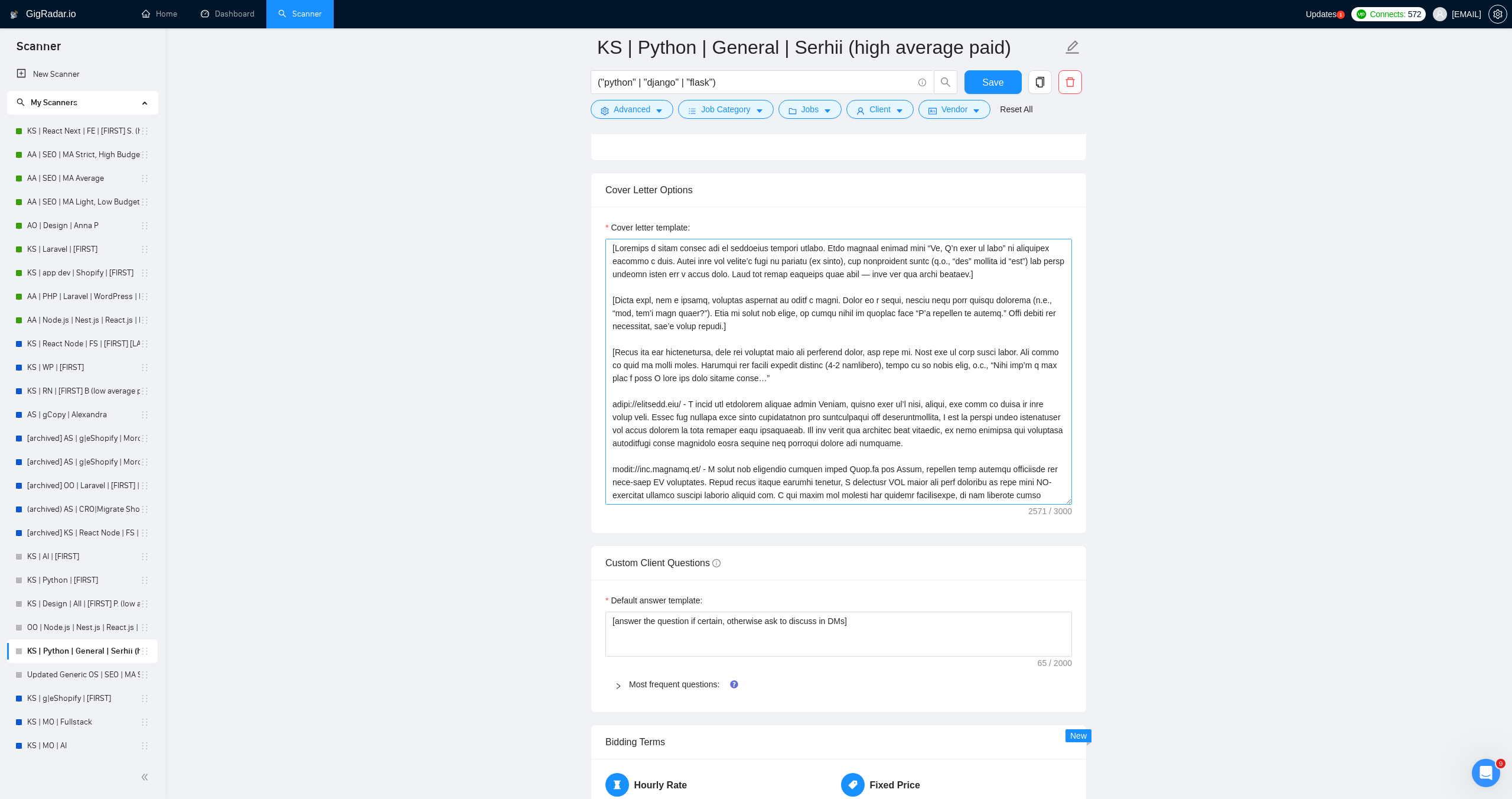 scroll, scrollTop: 182, scrollLeft: 0, axis: vertical 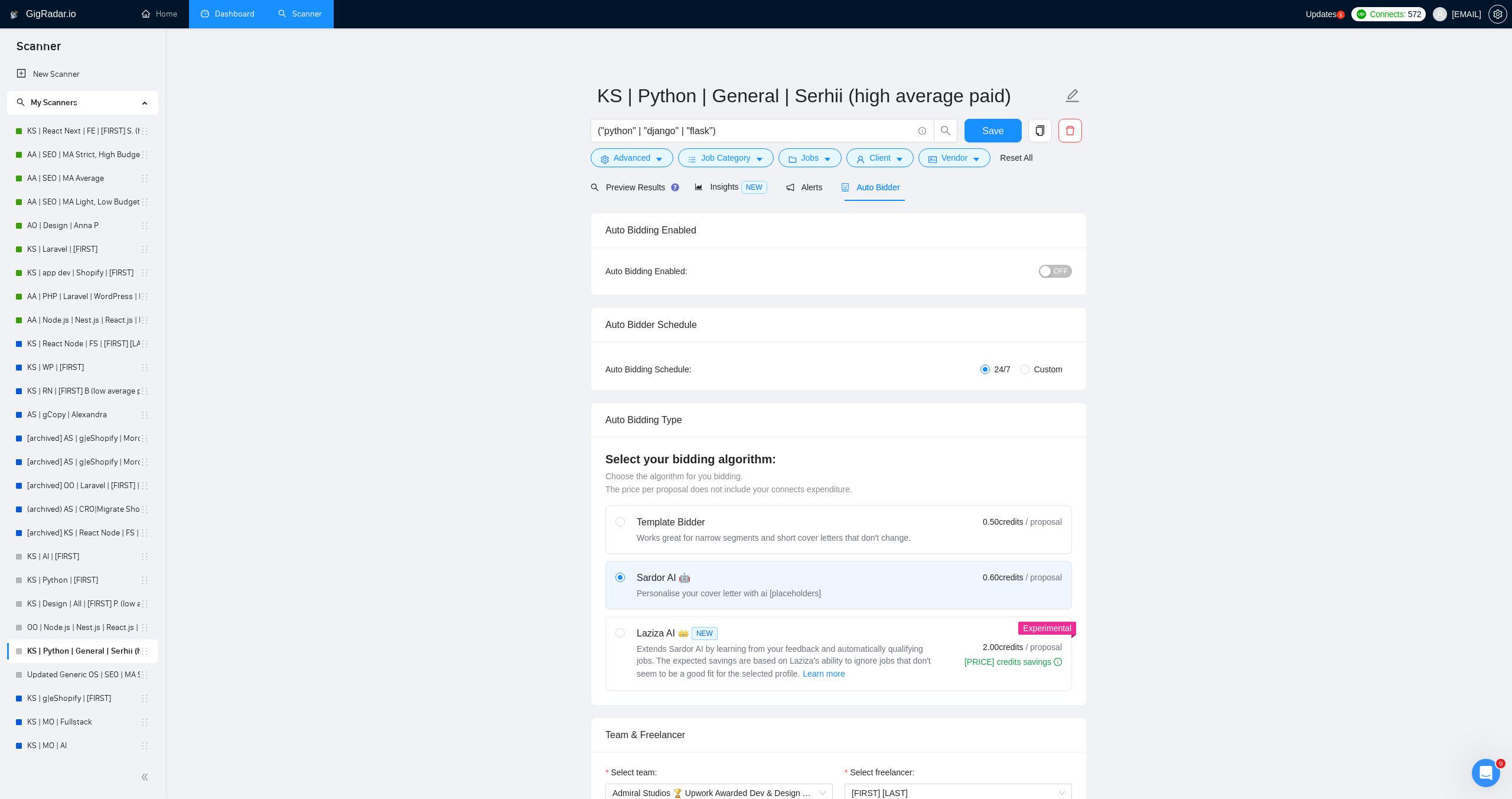 click on "Dashboard" at bounding box center (227, 14) 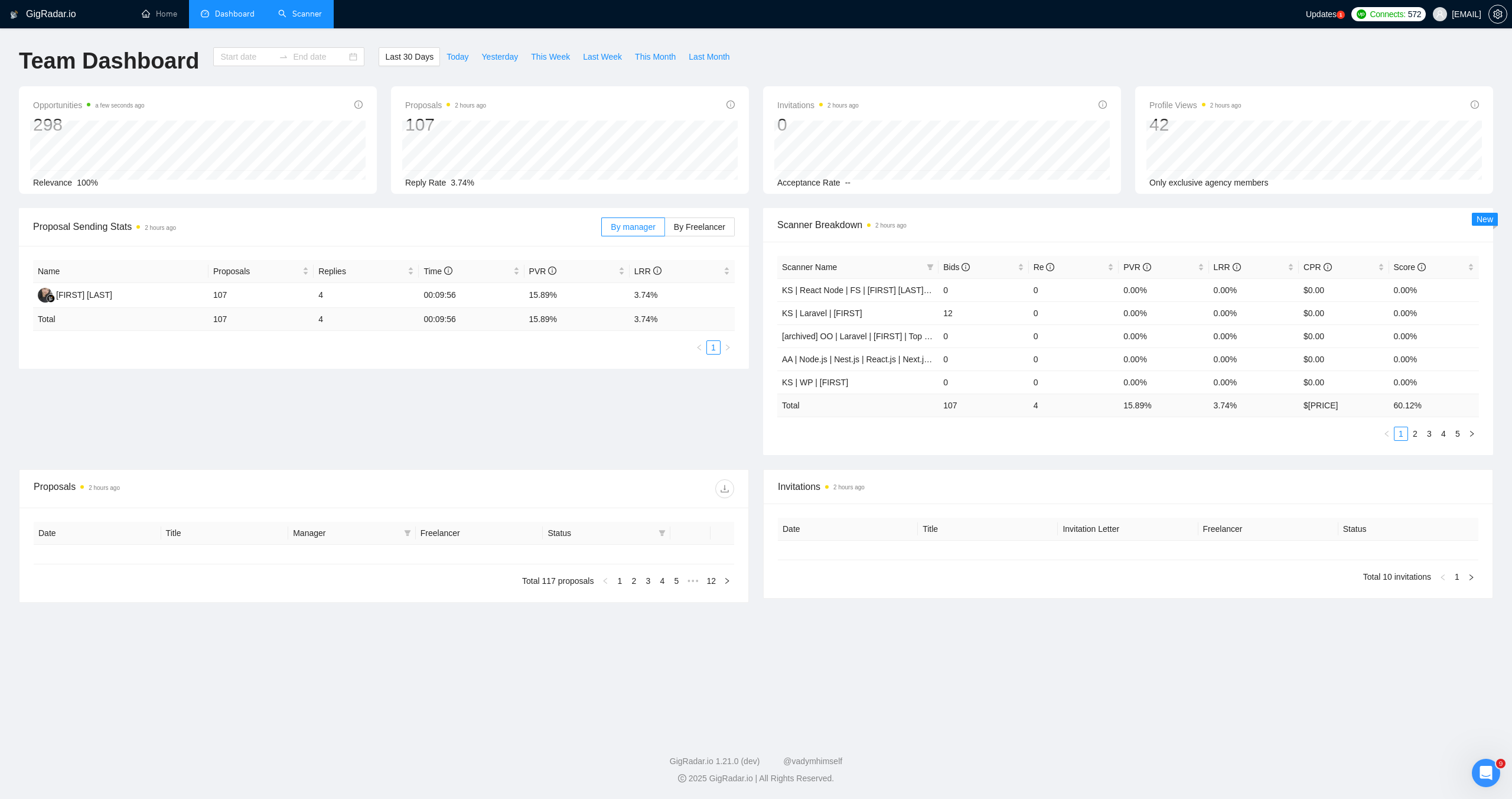 type on "2025-06-14" 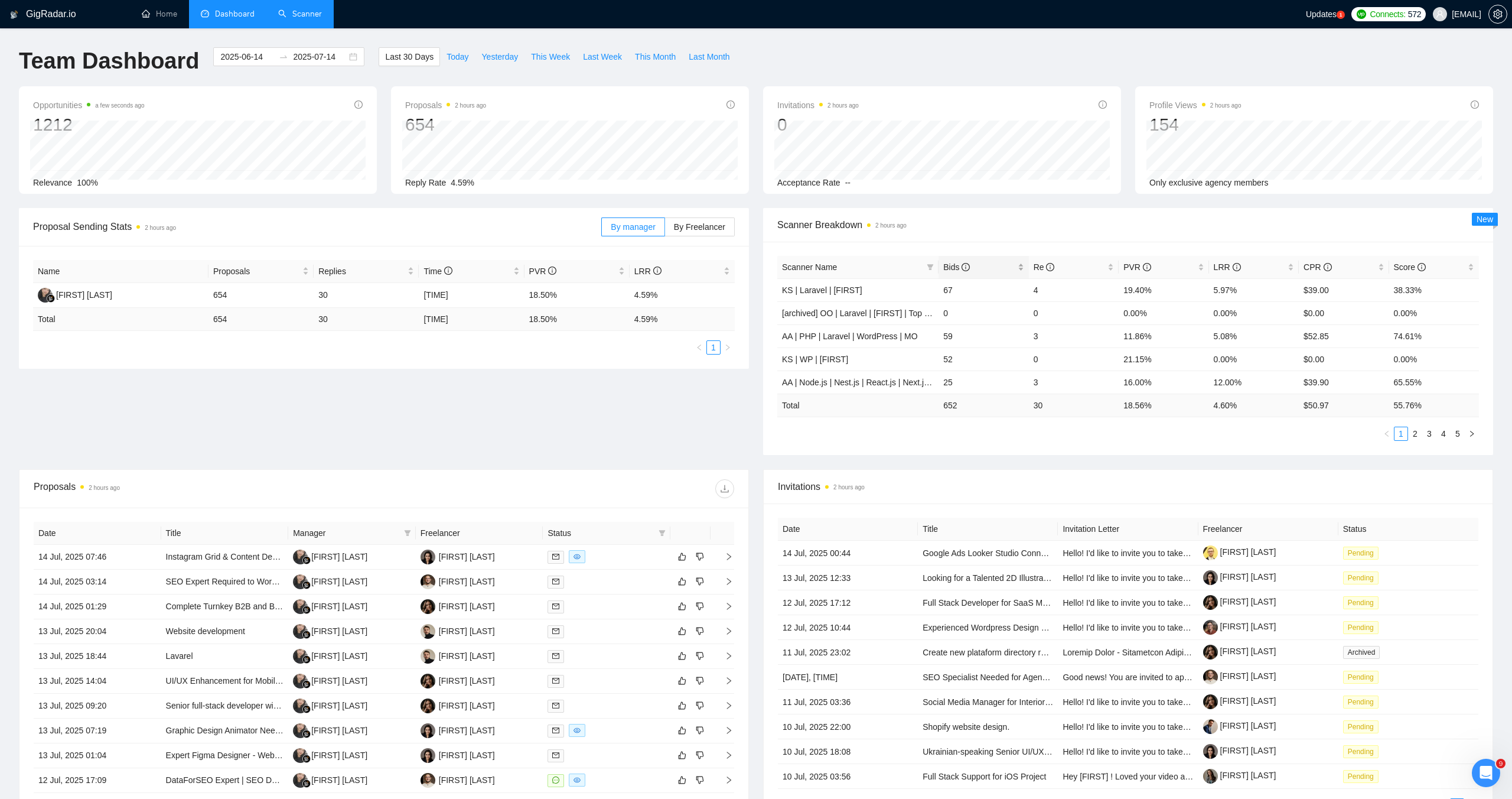 click on "Bids" at bounding box center [979, 267] 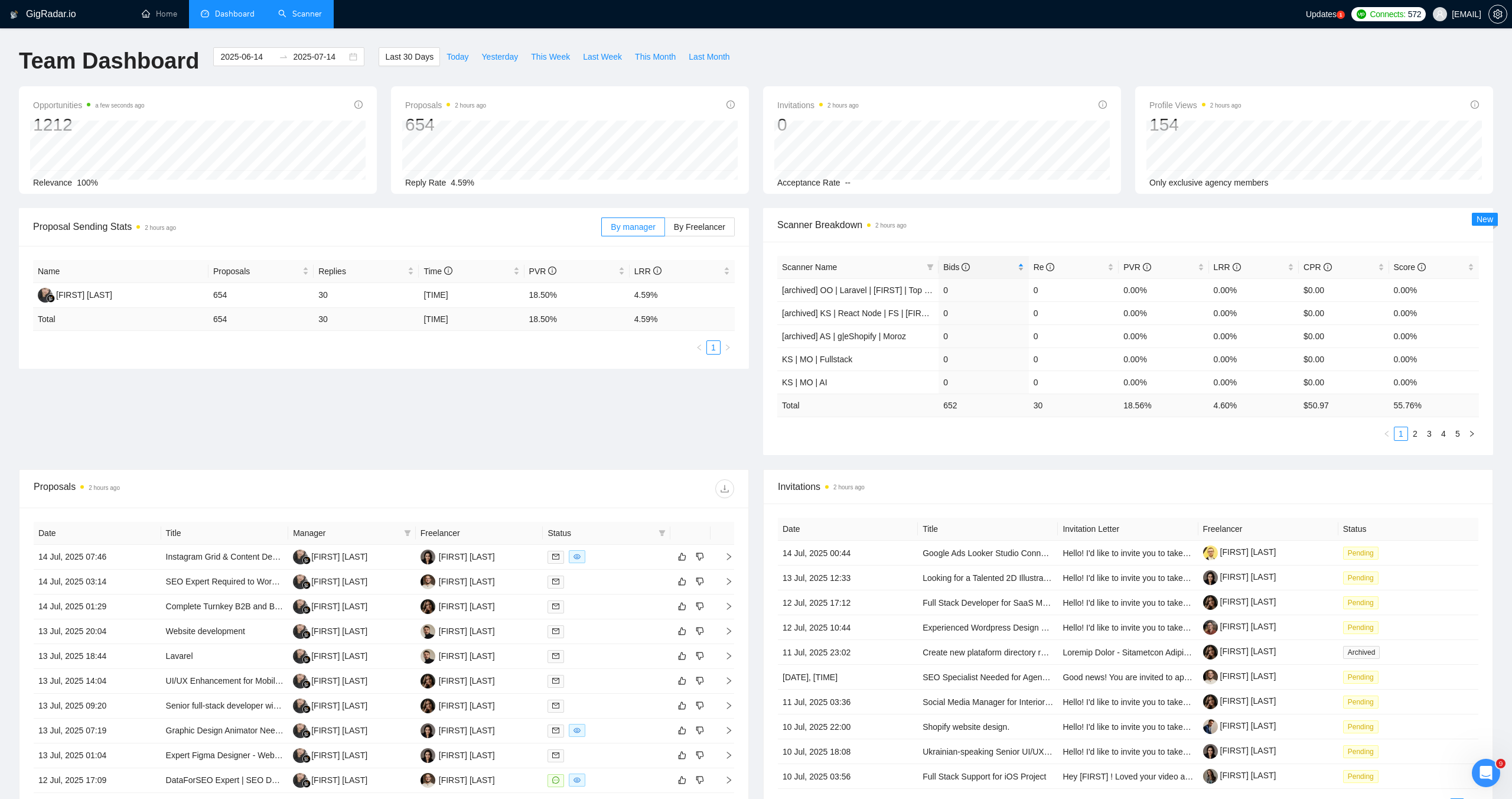 click on "Bids" at bounding box center (979, 267) 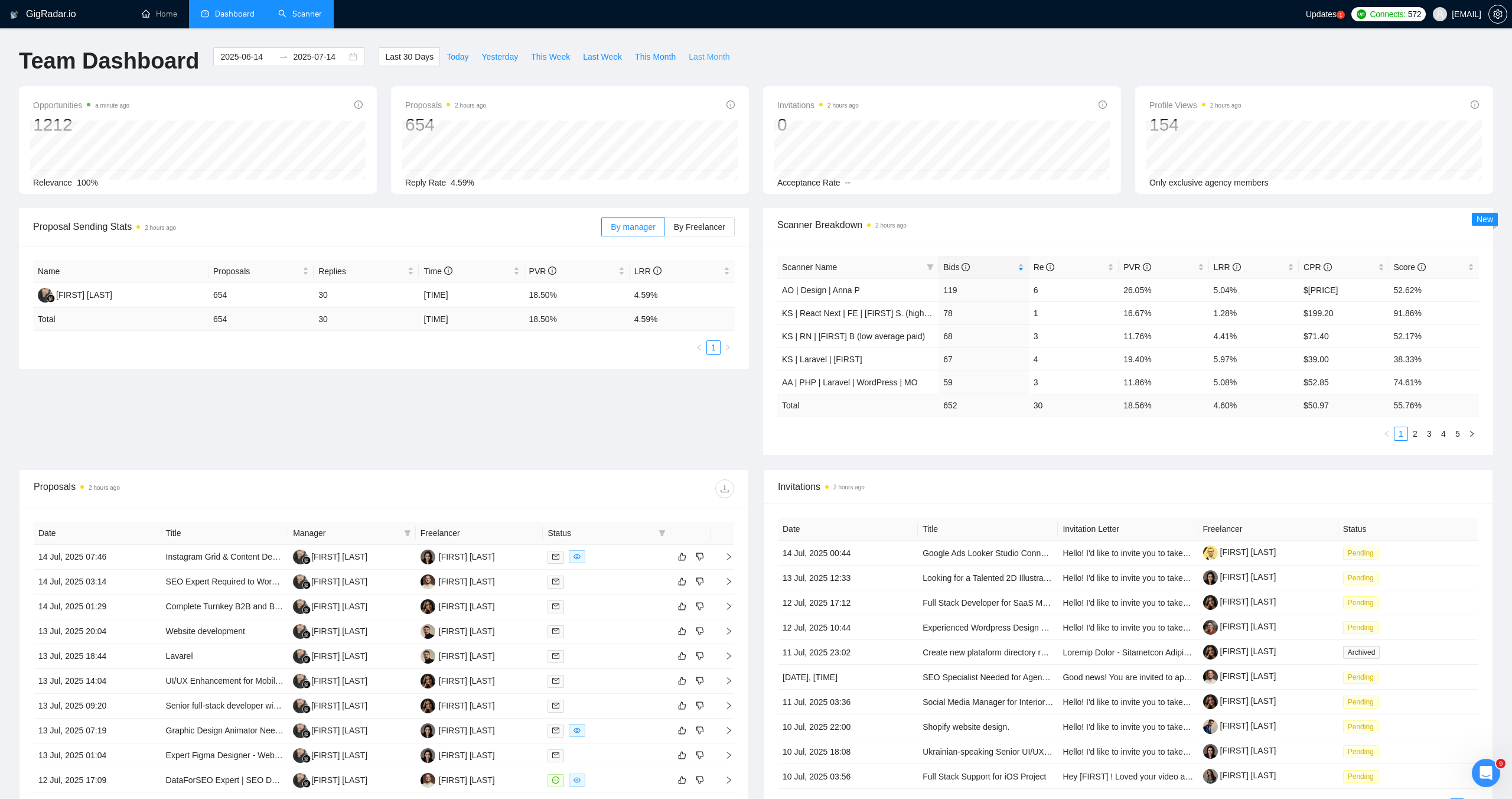 click on "Last Month" at bounding box center (709, 57) 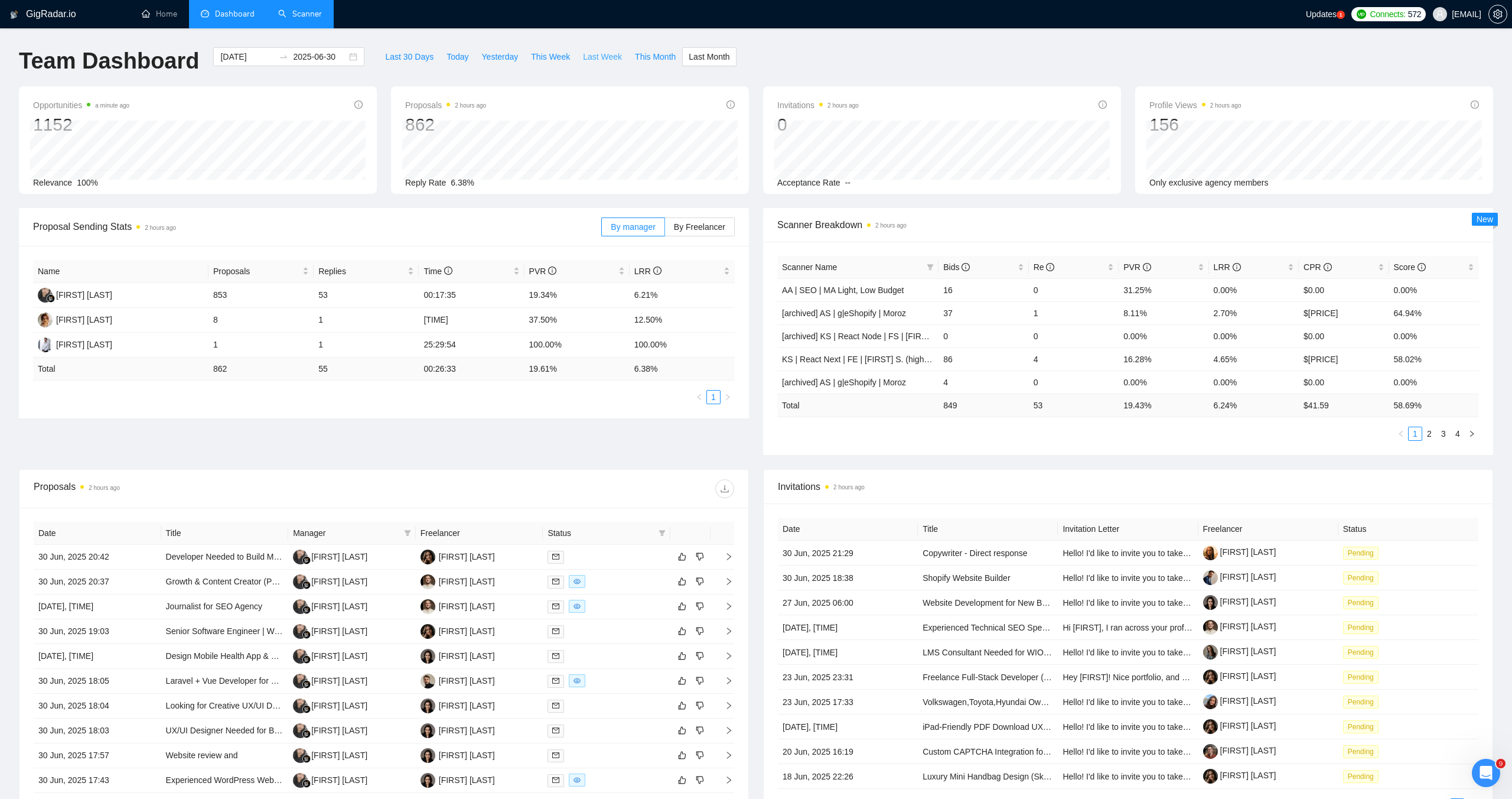 click on "Last Week" at bounding box center [602, 57] 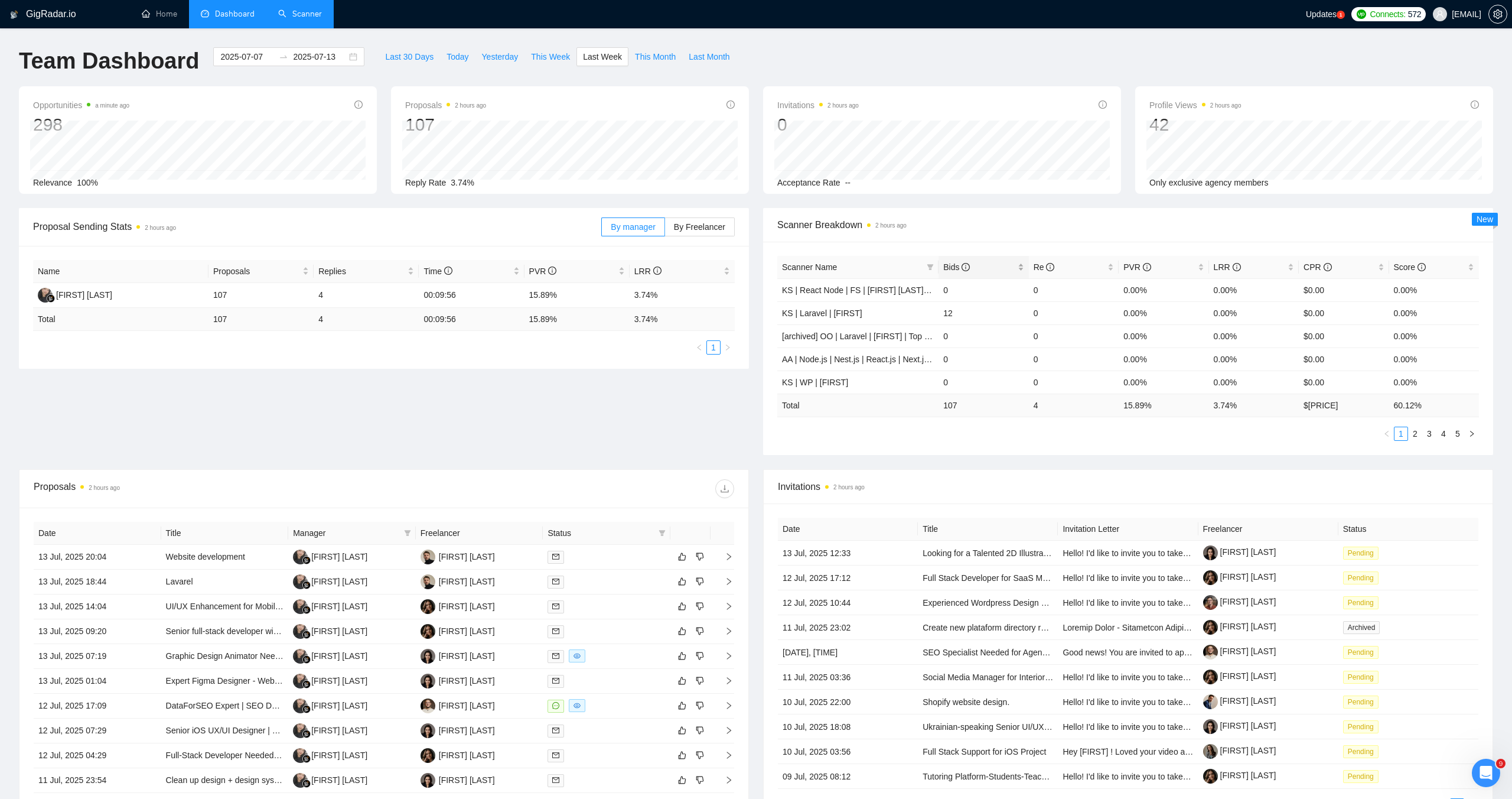 click on "Bids" at bounding box center [979, 267] 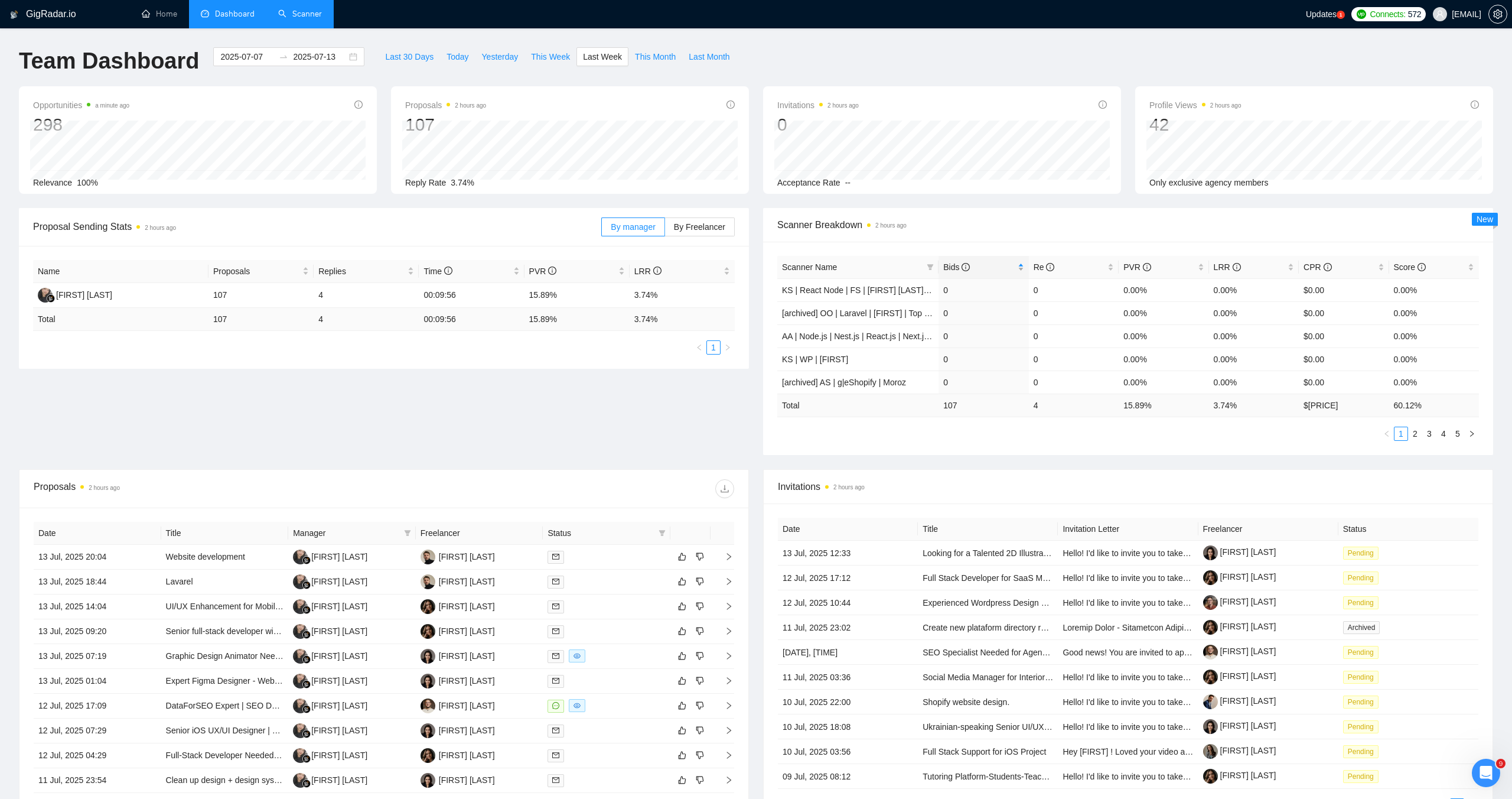 click on "Bids" at bounding box center (979, 267) 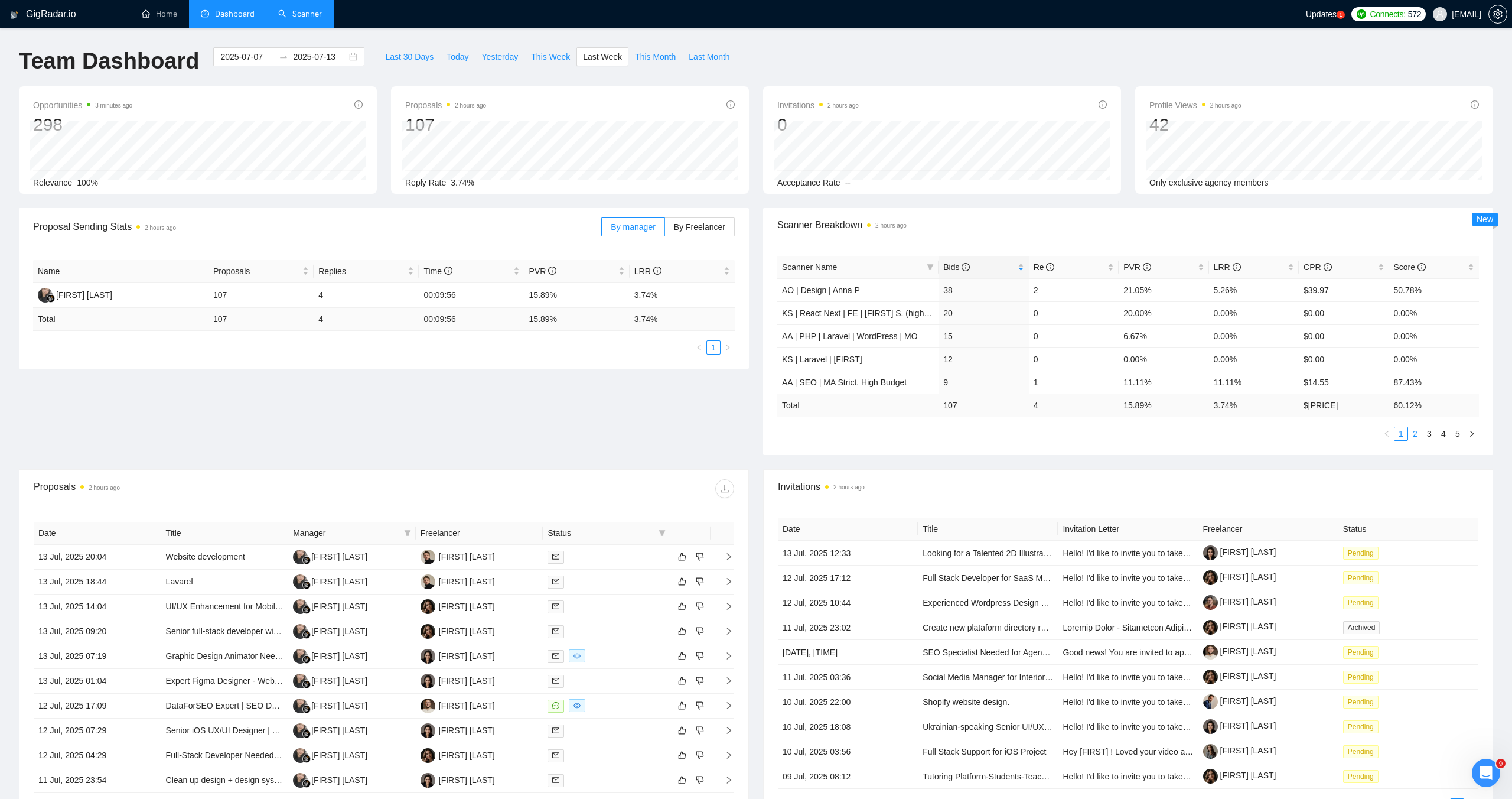 click on "2" at bounding box center [1415, 434] 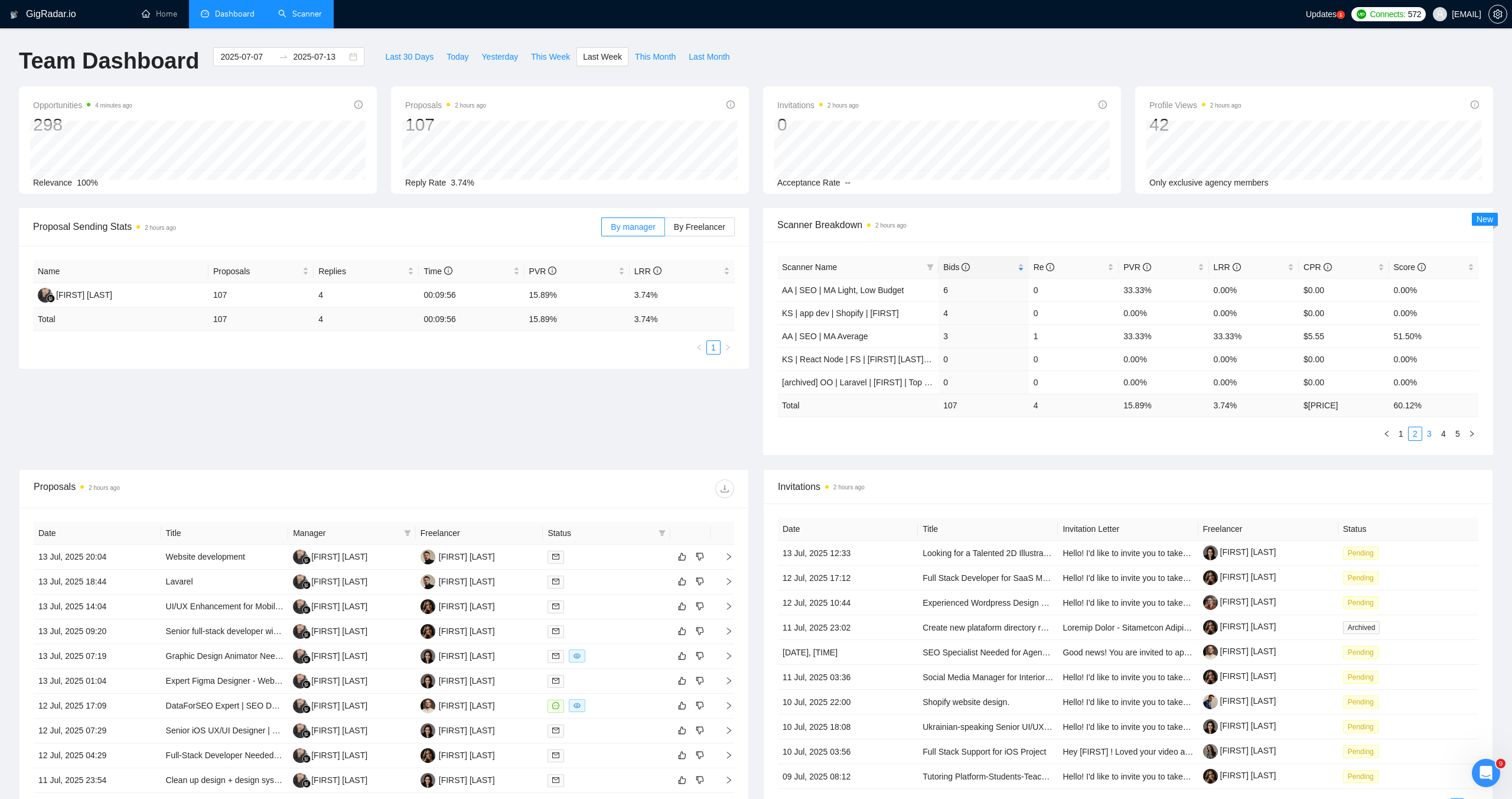 click on "3" at bounding box center (1429, 434) 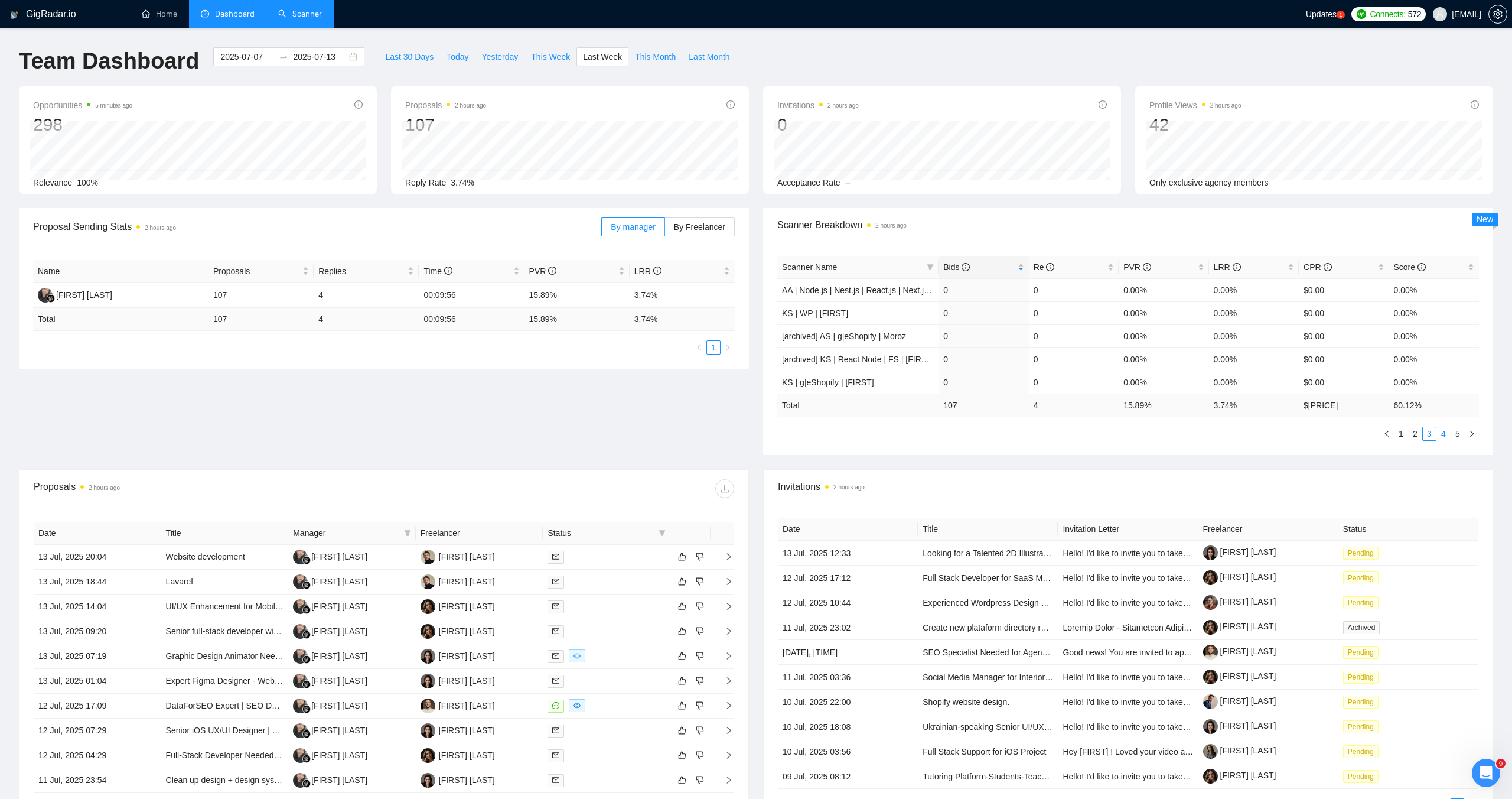 click on "4" at bounding box center [1443, 434] 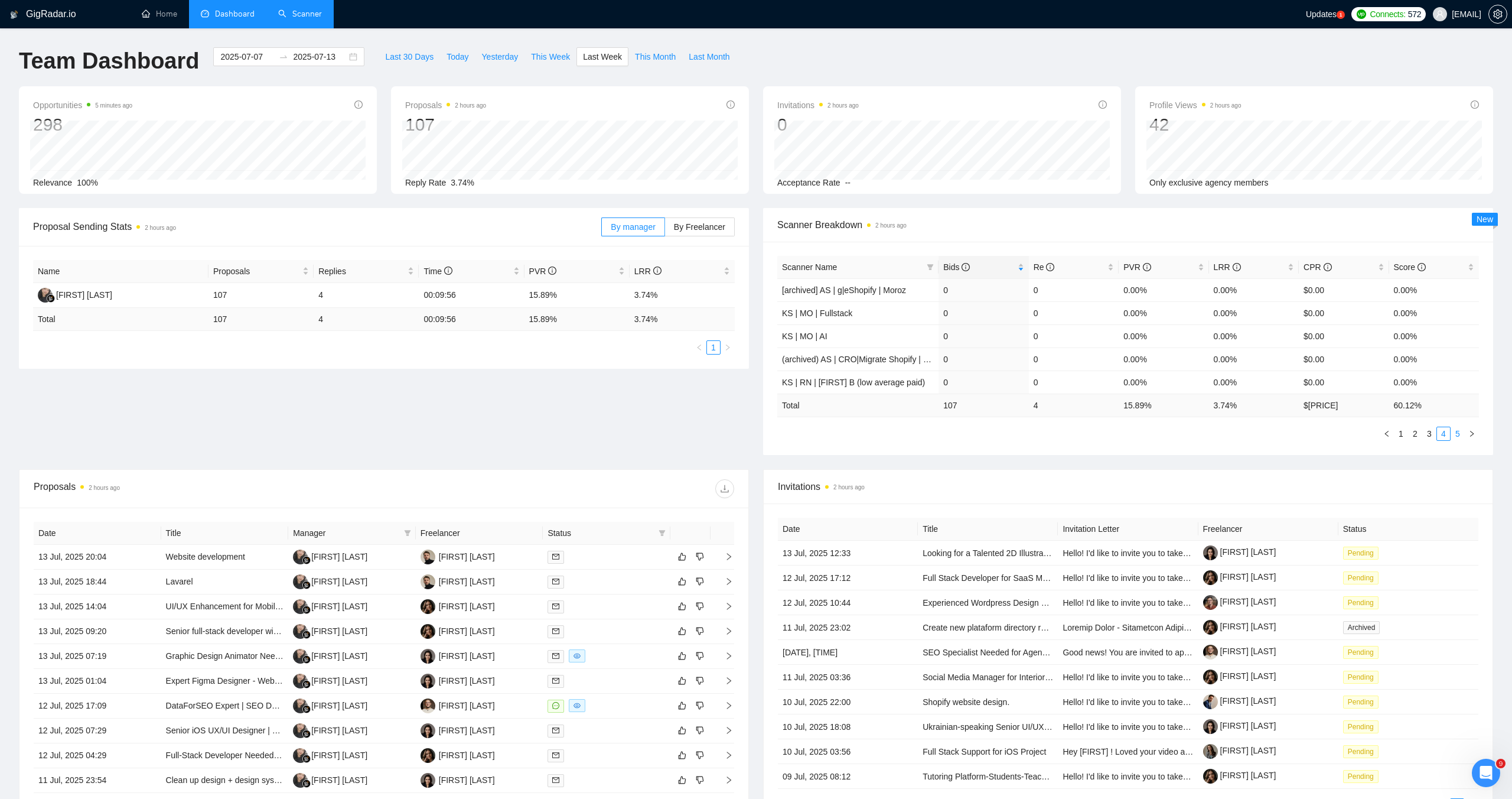 click on "5" at bounding box center [1458, 434] 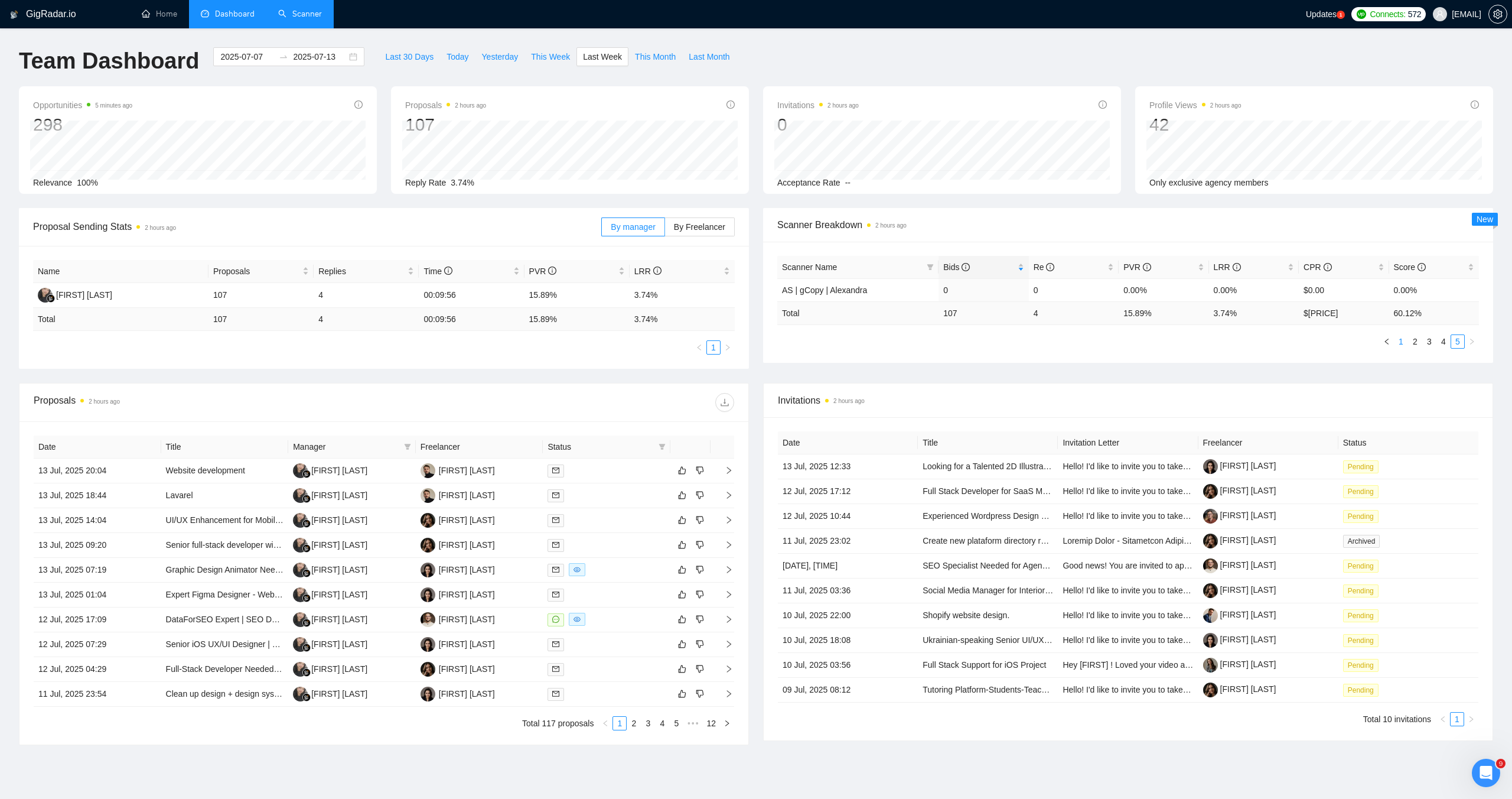 click on "1" at bounding box center (1401, 342) 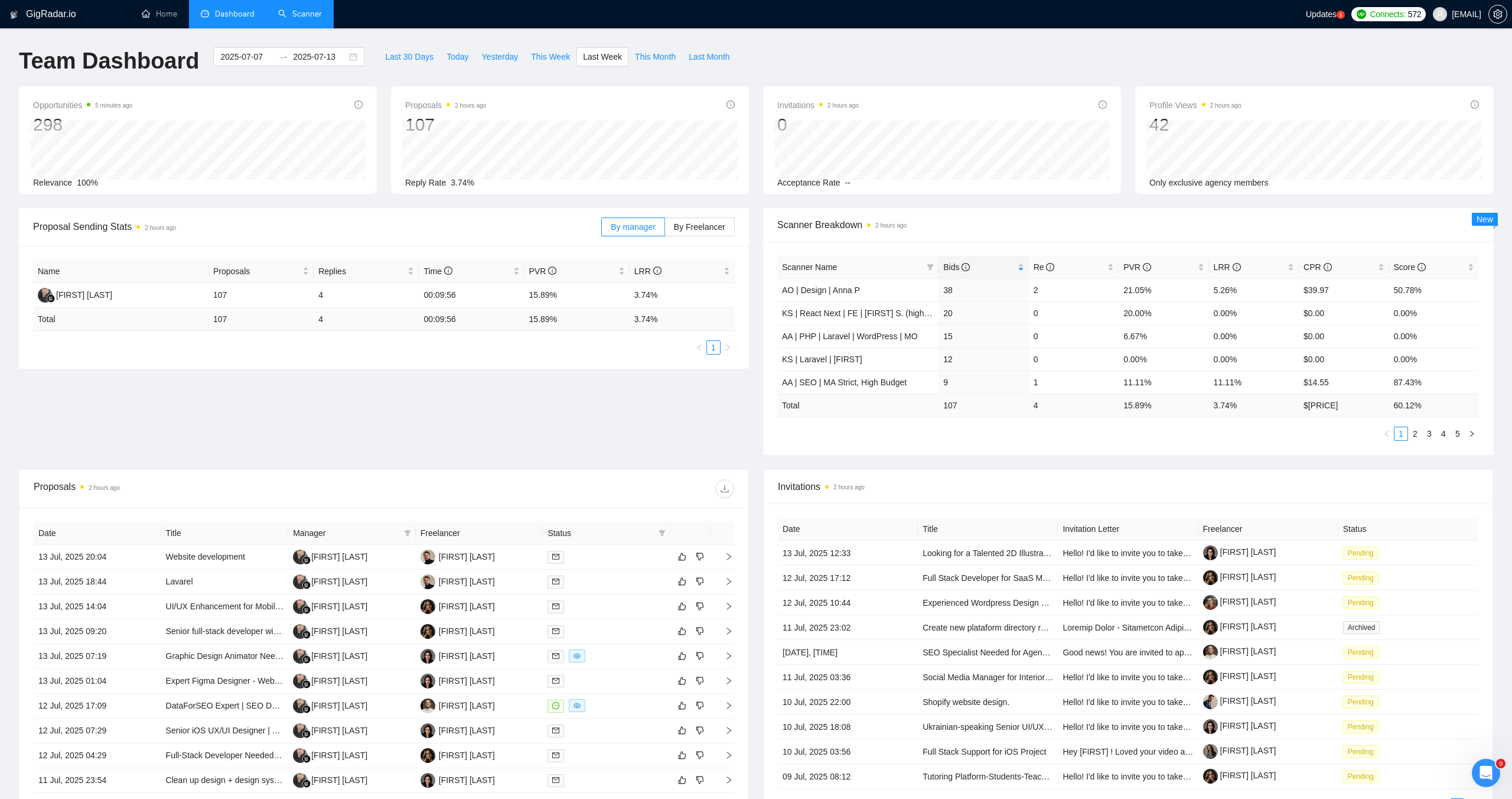 click on "Scanner Name Bids   Re   PVR   LRR   CPR   Score   AO | Design | [FIRST] 38 2 21.05% 5.26% $[PRICE] 50.78% KS | React Next | FE | [FIRST] [LAST] (high average paid)  20 0 20.00% 0.00% $[PRICE] 0.00% AA | PHP | Laravel | WordPress | MO 15 0 6.67% 0.00% $[PRICE] 0.00% KS | Laravel | [FIRST]  12 0 0.00% 0.00% $[PRICE] 0.00% AA | SEO | MA Strict, High Budget 9 1 11.11% 11.11% $[PRICE] 87.43% Total 107 4 15.89 % 3.74 % $ [PRICE] 60.12 % 1 2 3 4 5" at bounding box center (1128, 348) 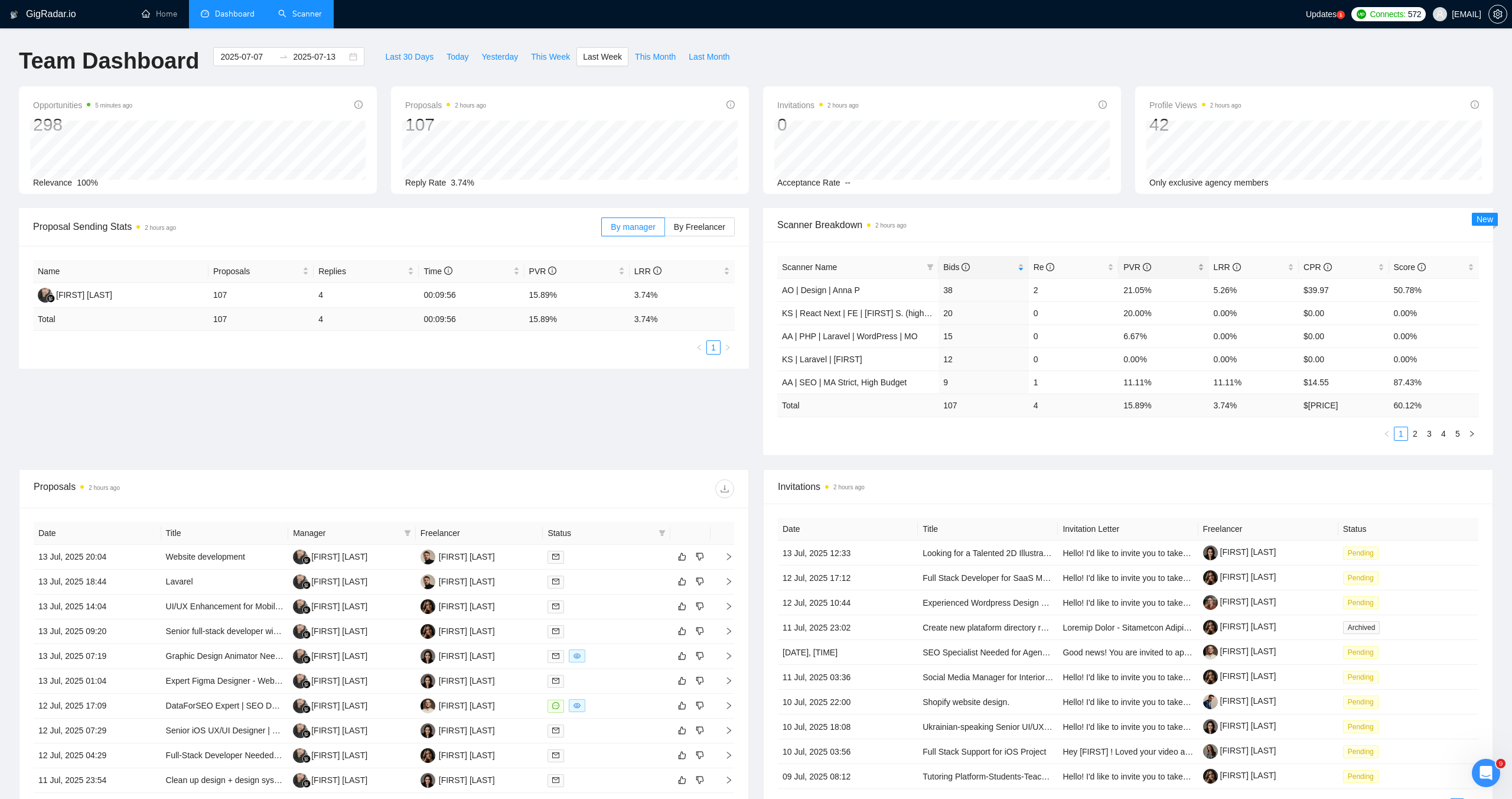 click 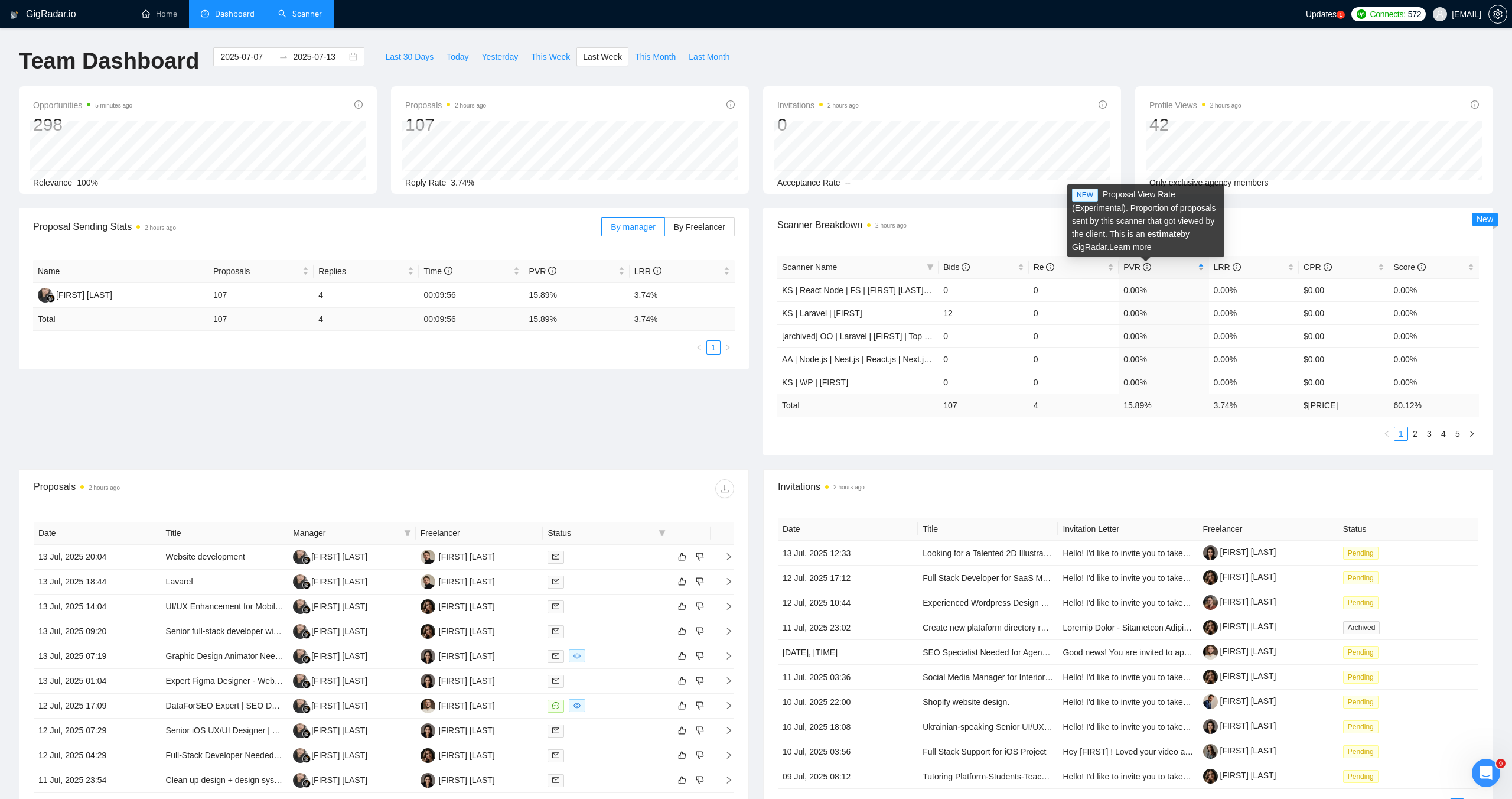click on "PVR" at bounding box center [1137, 267] 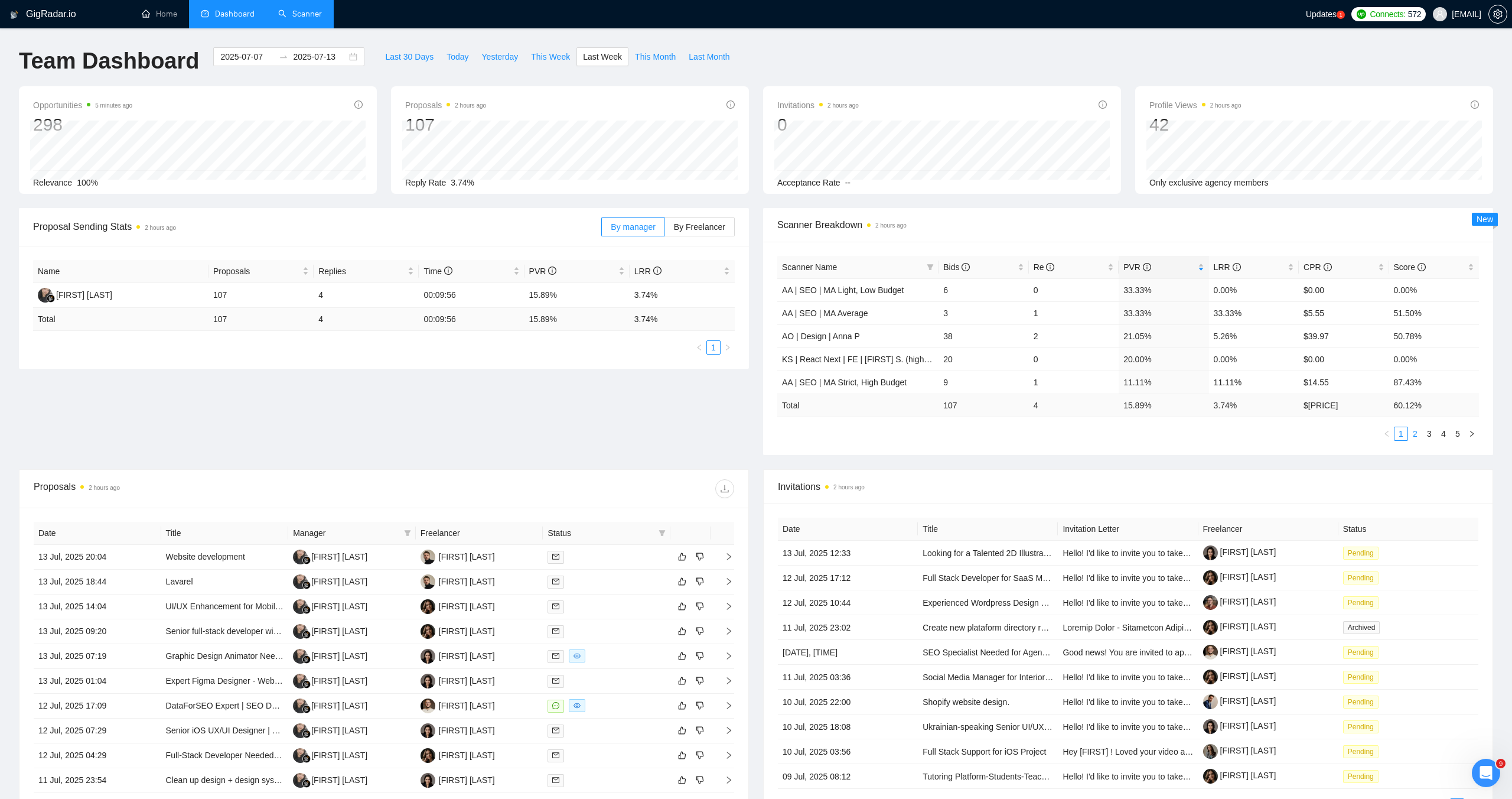 click on "2" at bounding box center (1415, 434) 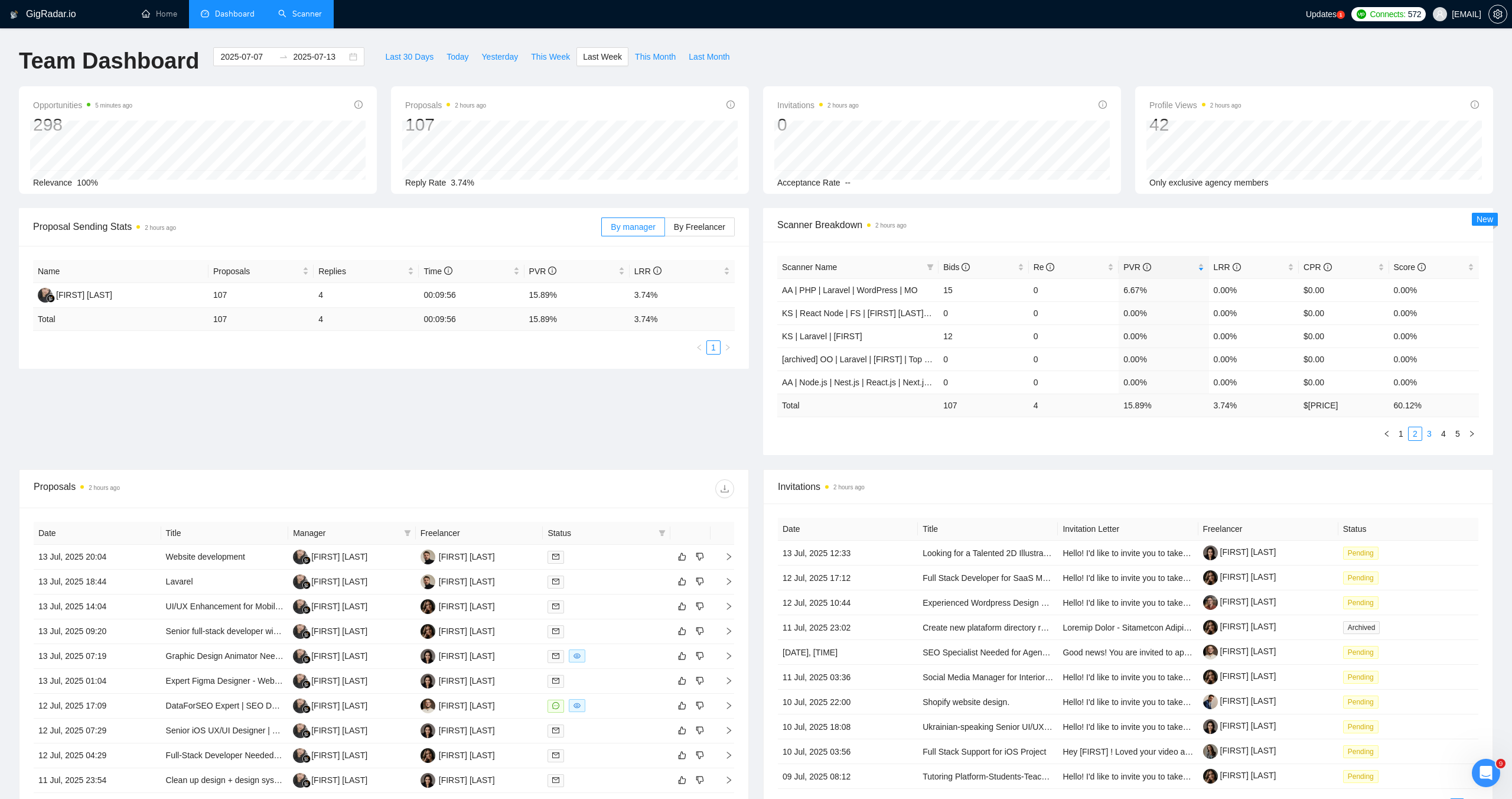 click on "3" at bounding box center [1429, 434] 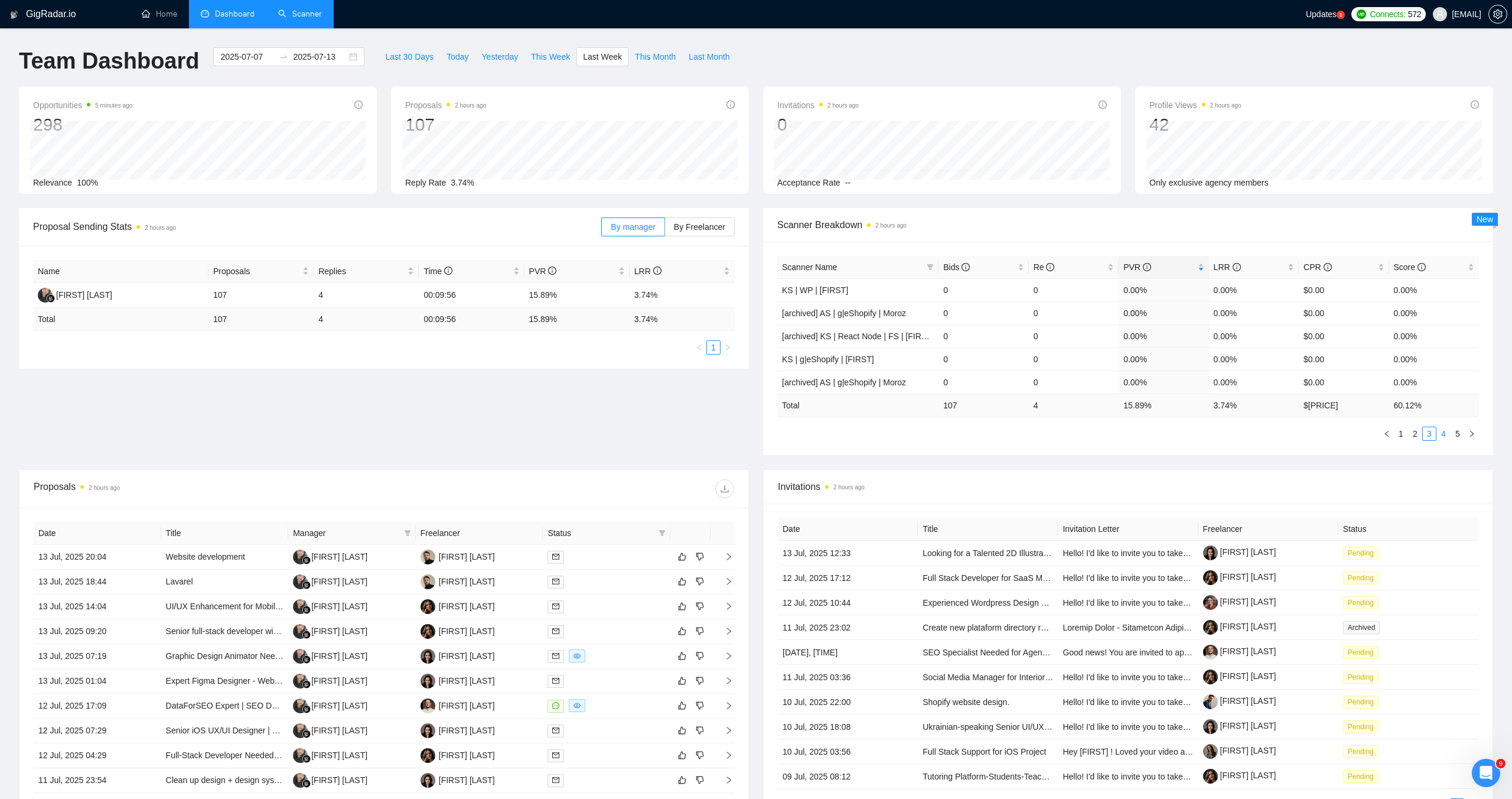 click on "4" at bounding box center (1443, 434) 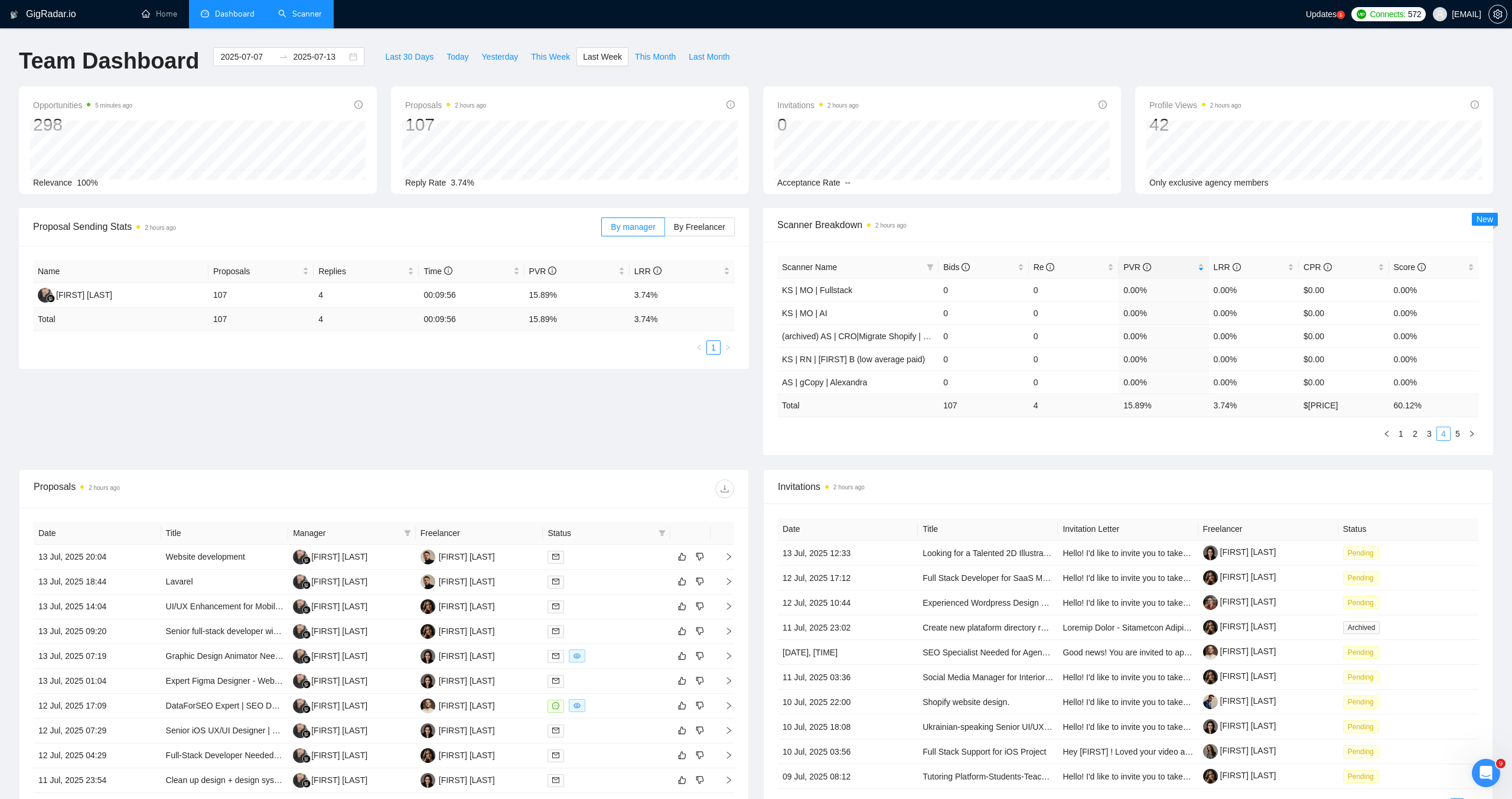 click on "4" at bounding box center [1443, 434] 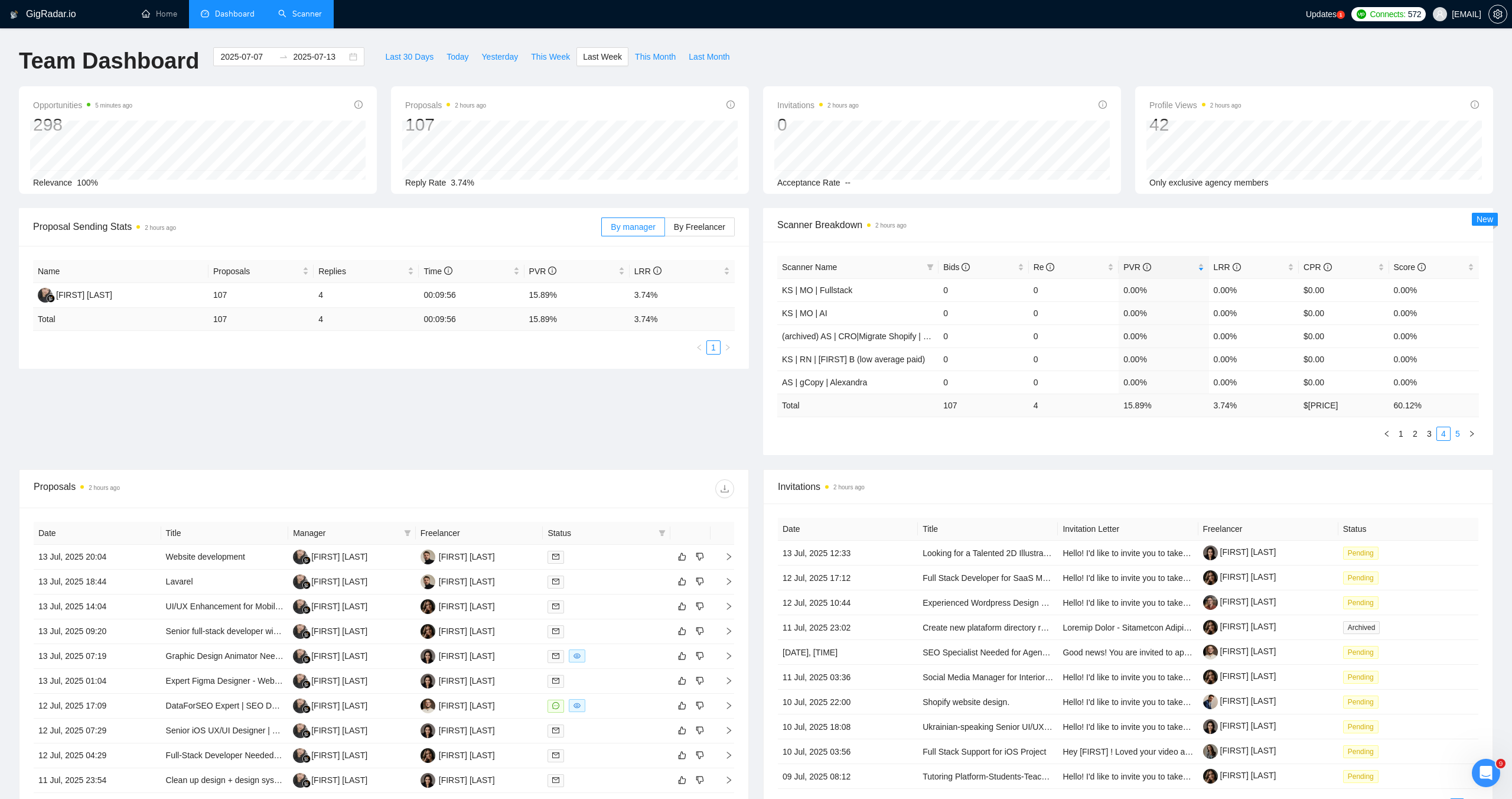 click on "5" at bounding box center [1458, 434] 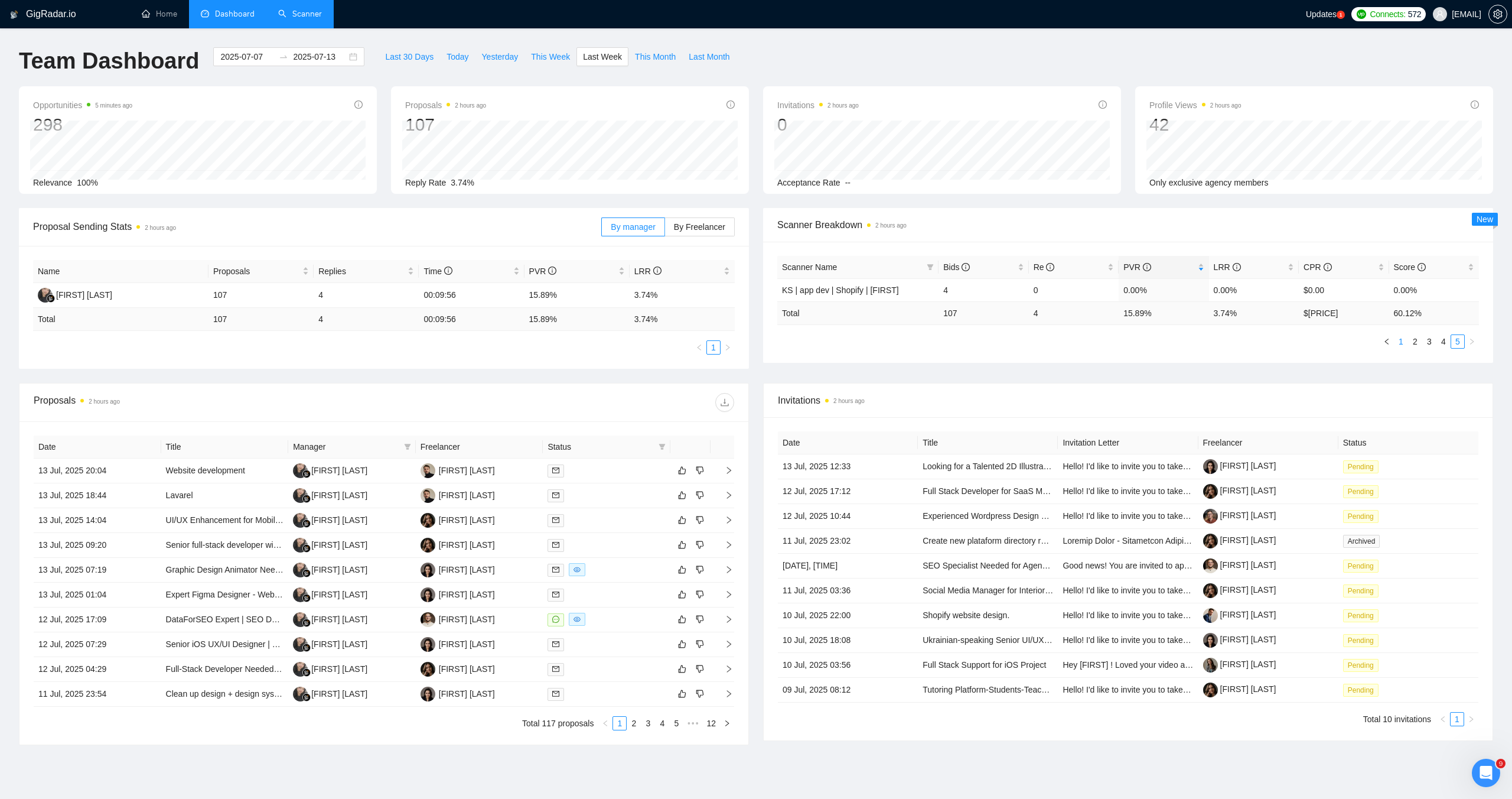 click on "1" at bounding box center (1401, 342) 